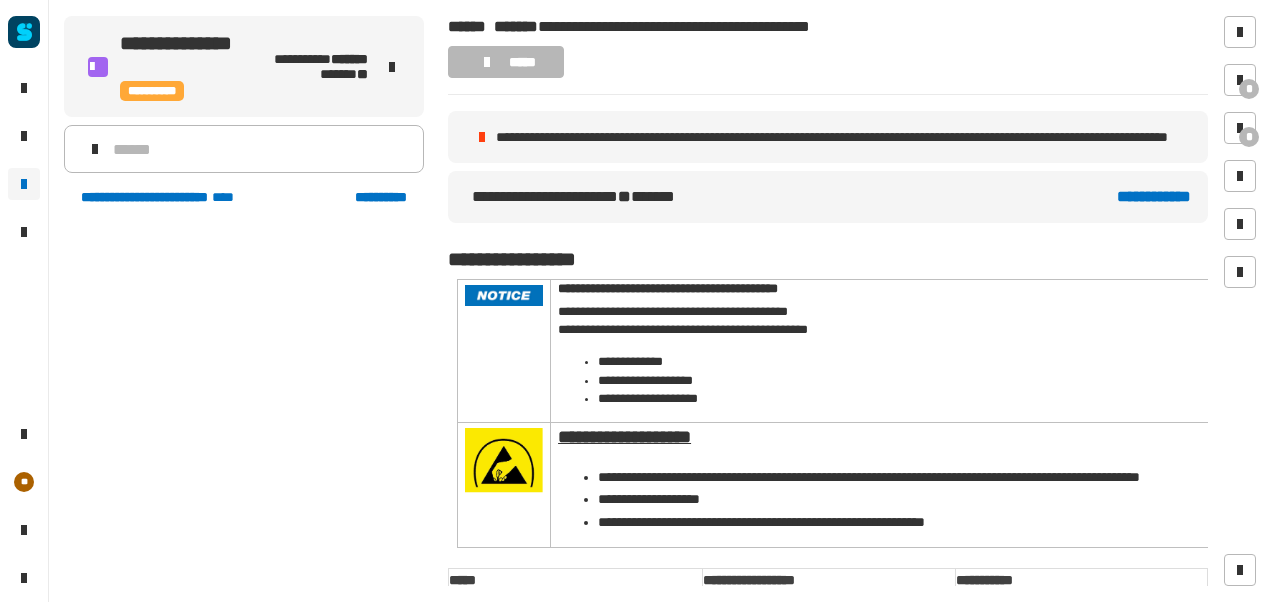 scroll, scrollTop: 0, scrollLeft: 0, axis: both 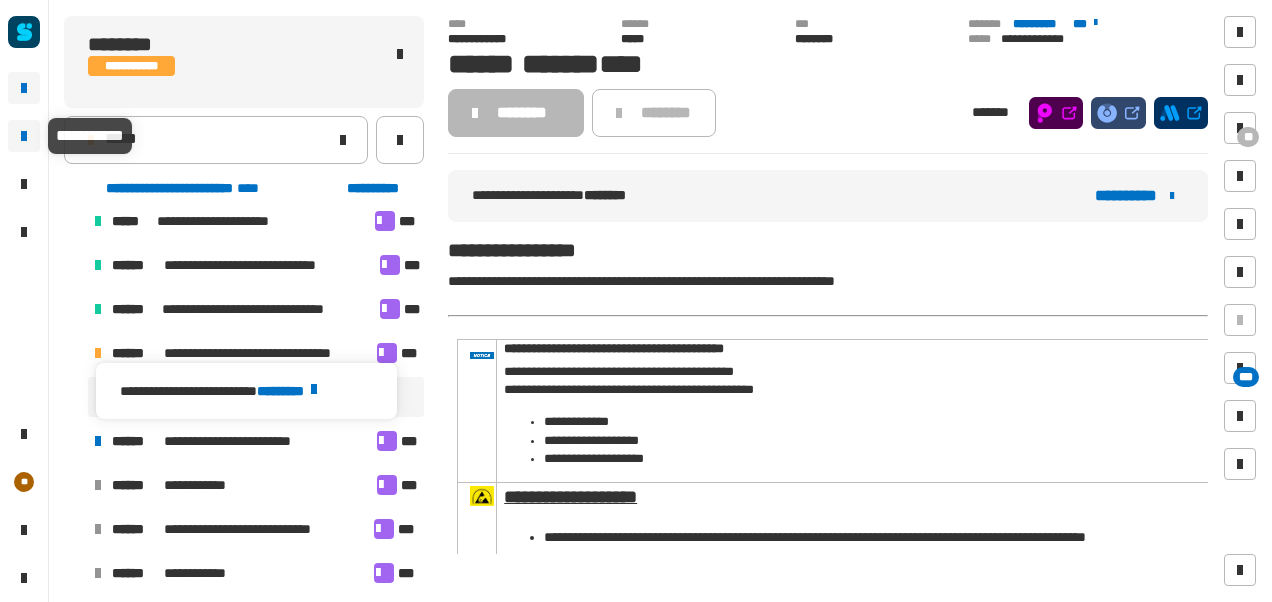 click 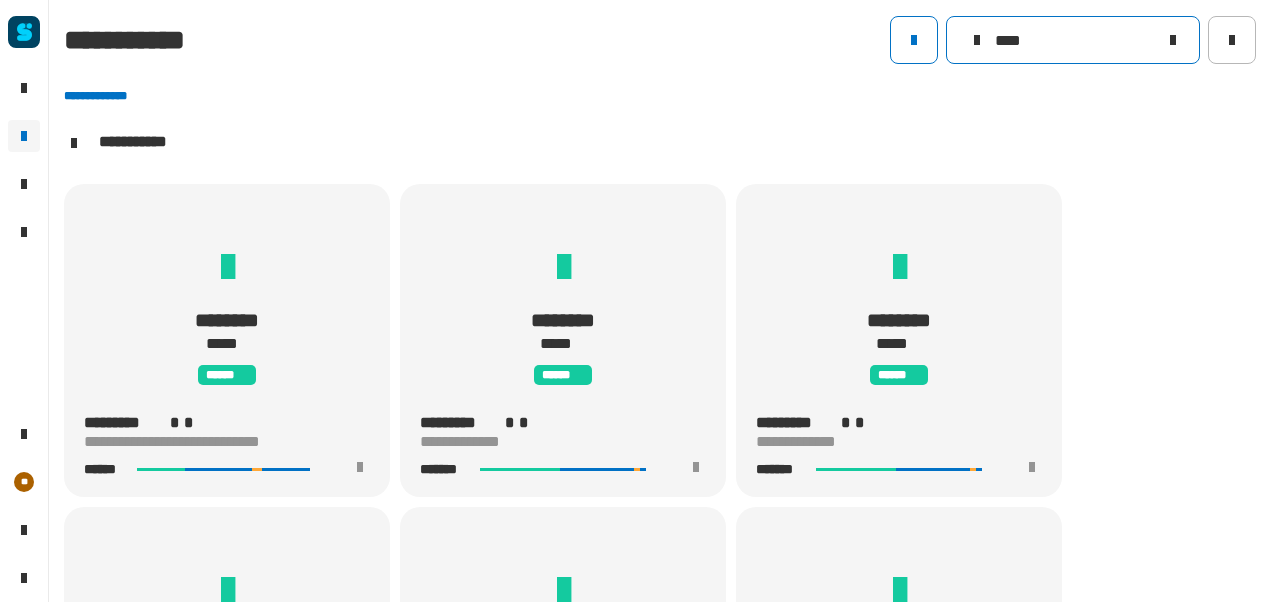 scroll, scrollTop: 1, scrollLeft: 0, axis: vertical 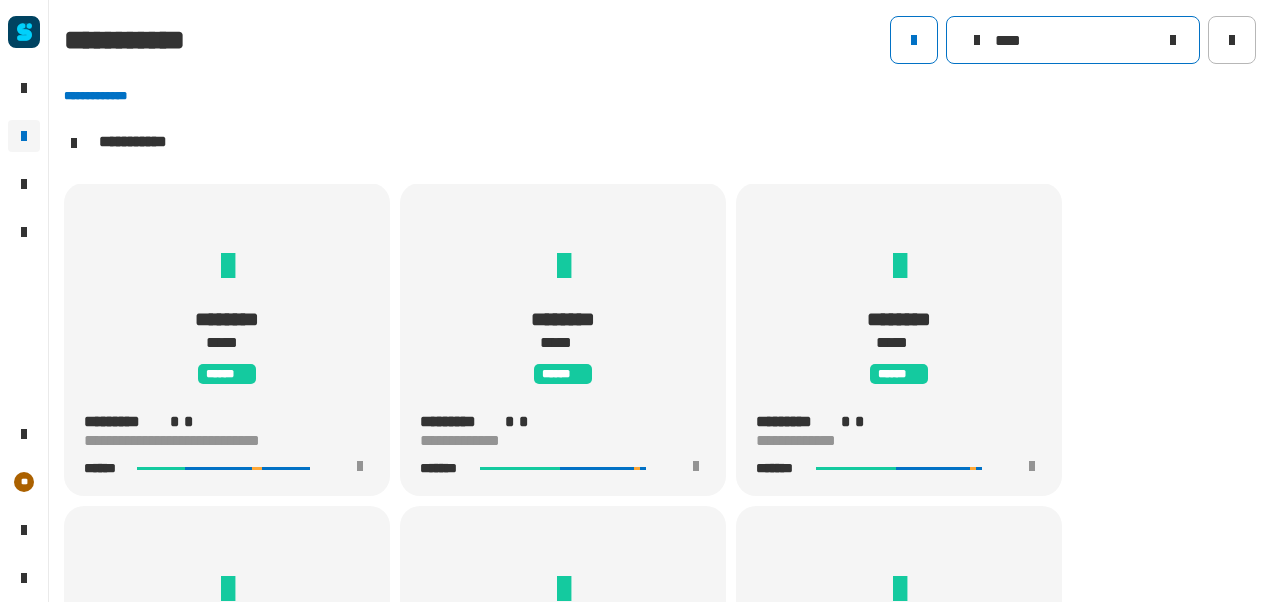 click on "****" 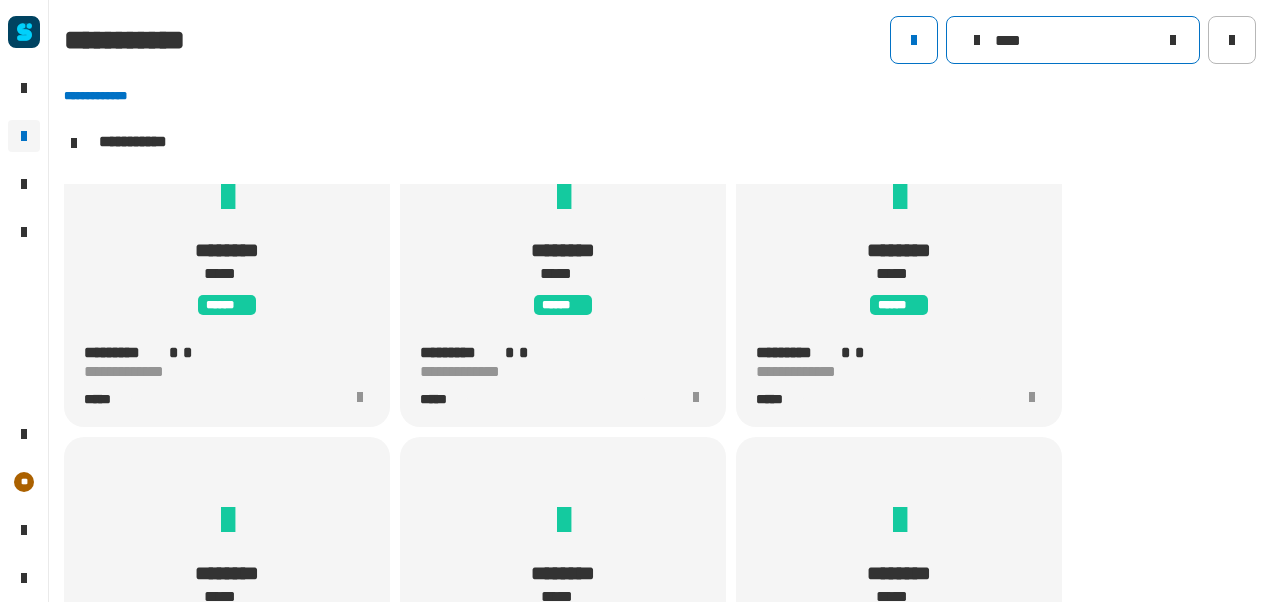 scroll, scrollTop: 678, scrollLeft: 0, axis: vertical 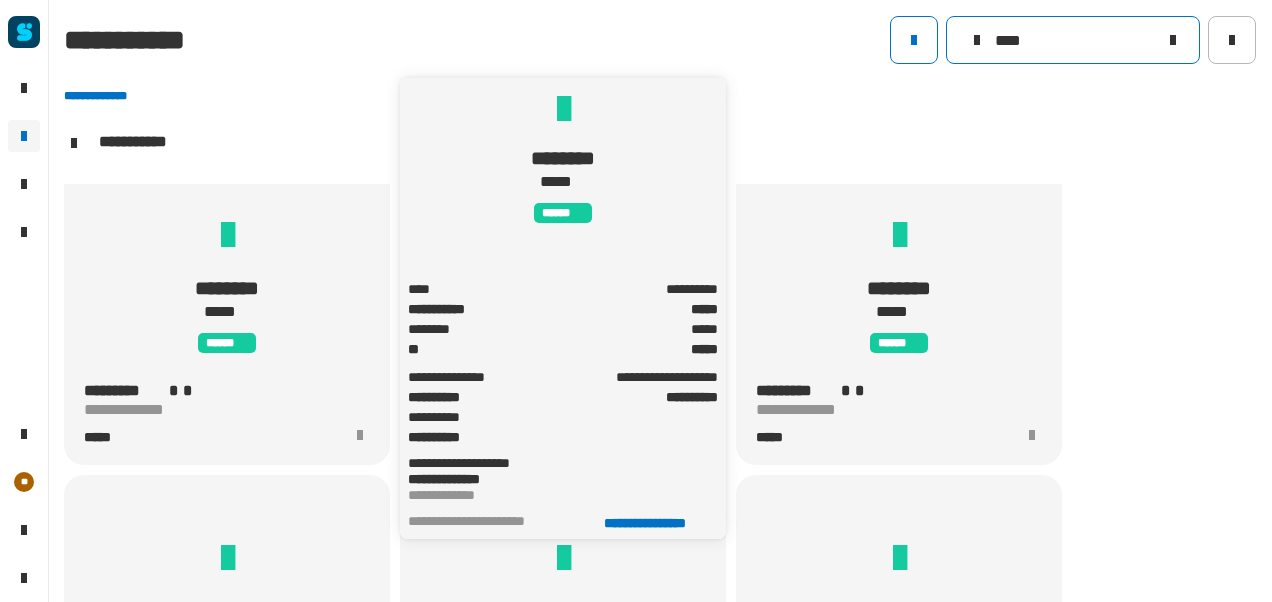 type on "****" 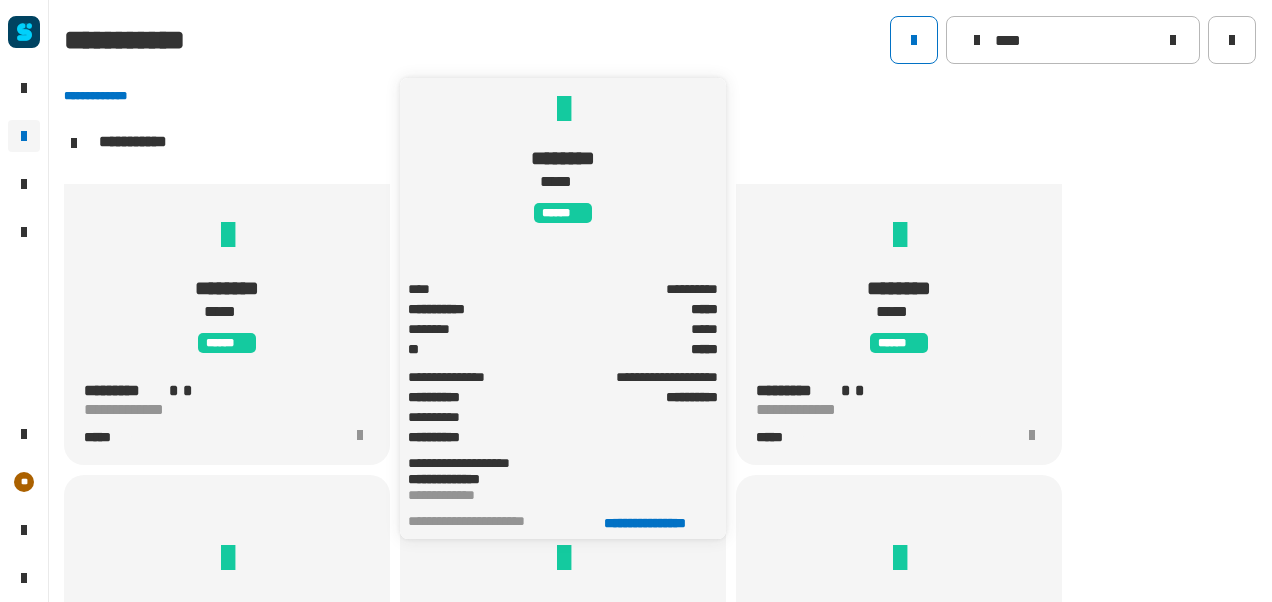 click 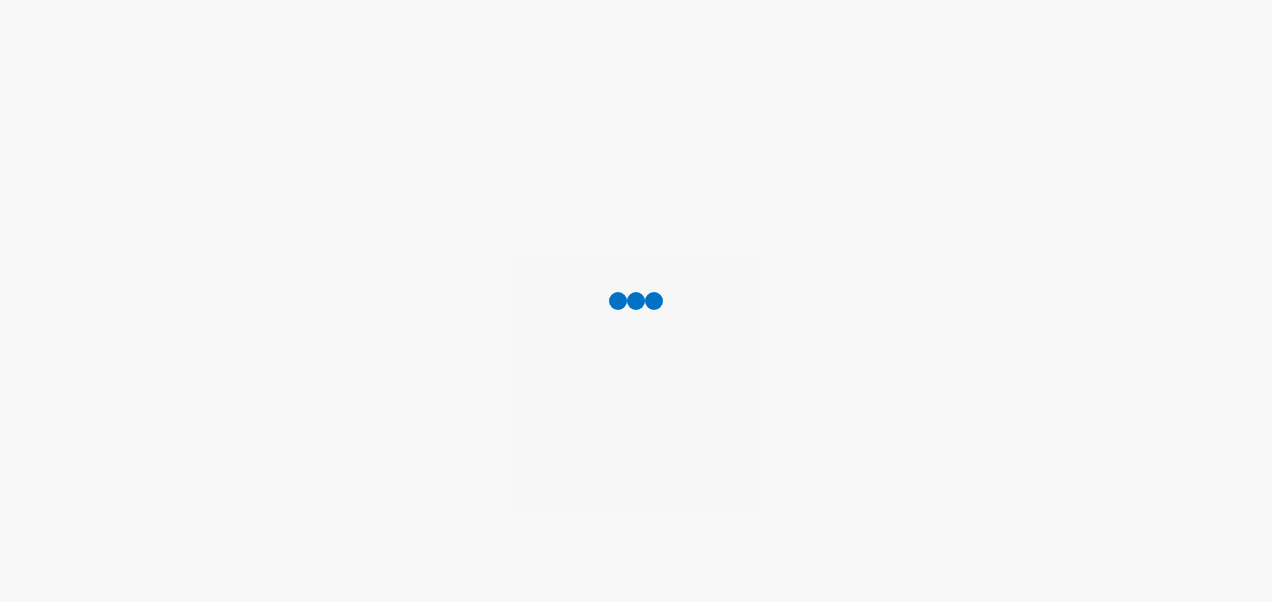 scroll, scrollTop: 0, scrollLeft: 0, axis: both 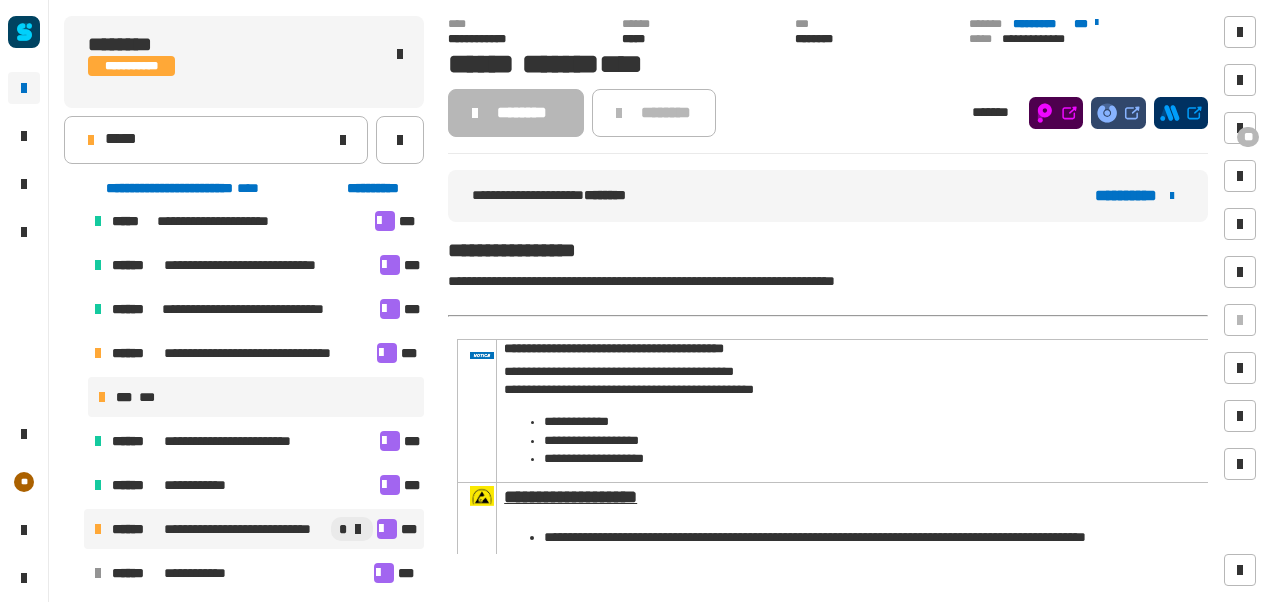 click on "**********" at bounding box center (254, 529) 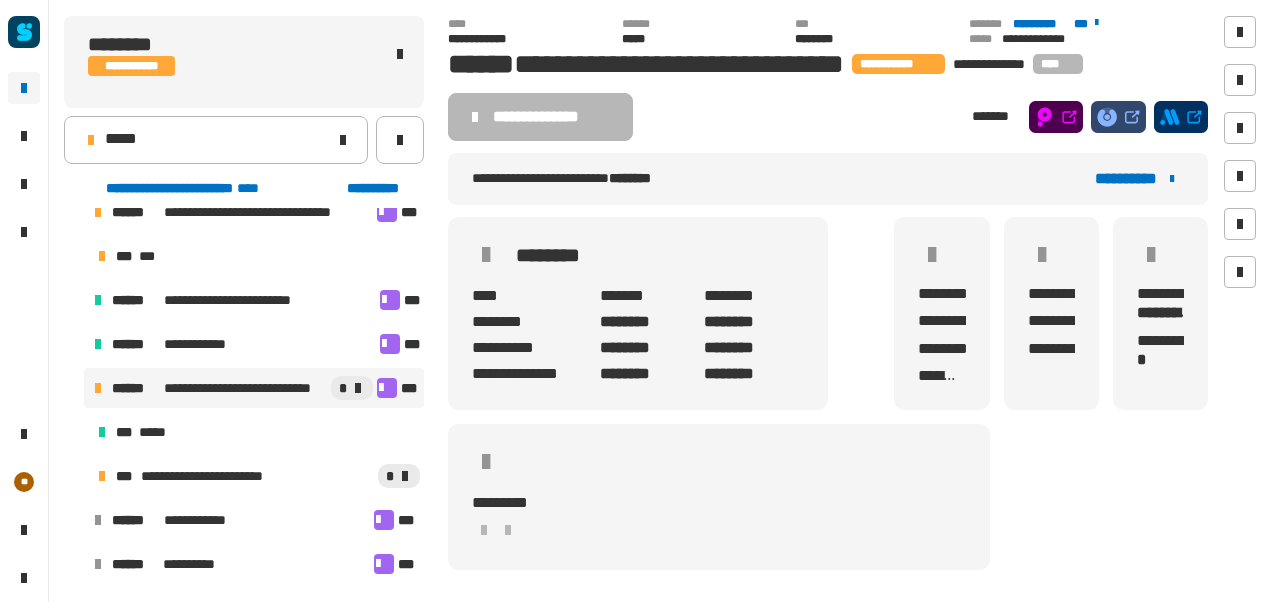 scroll, scrollTop: 509, scrollLeft: 0, axis: vertical 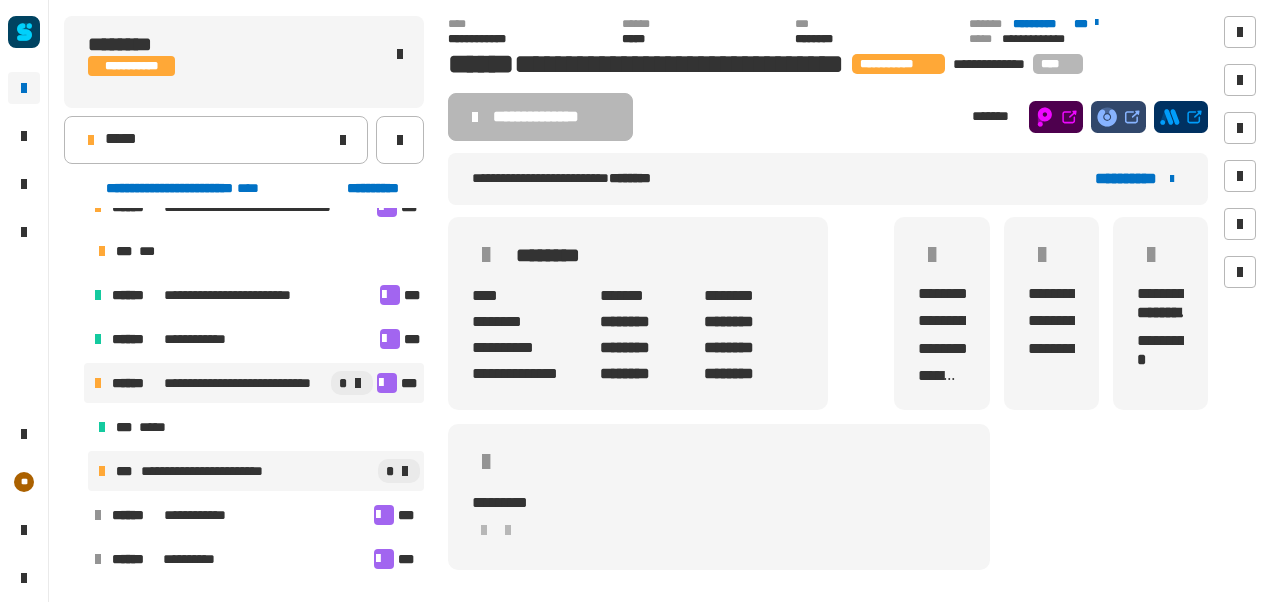 click on "*" at bounding box center [377, 471] 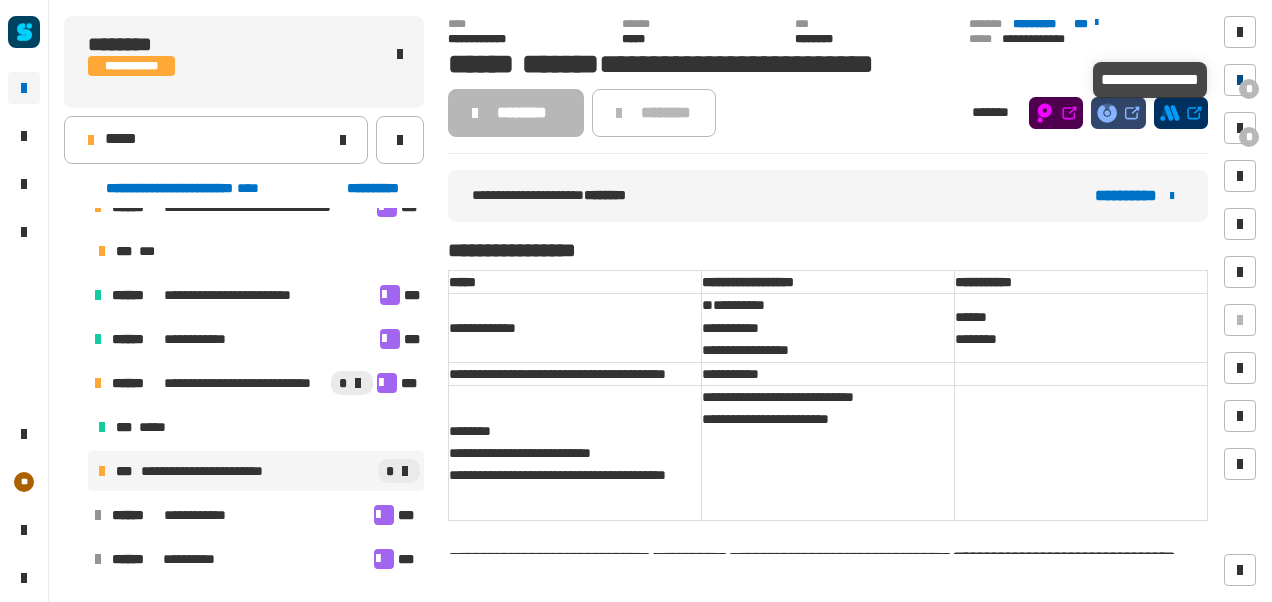 click at bounding box center [1240, 80] 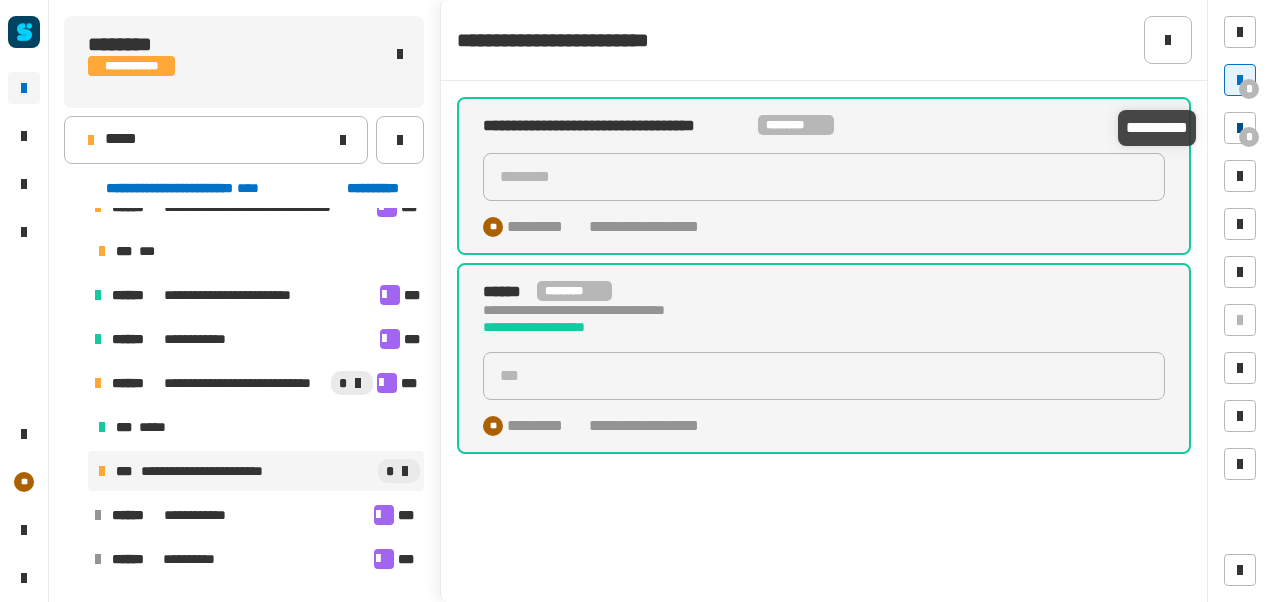 click at bounding box center [1240, 128] 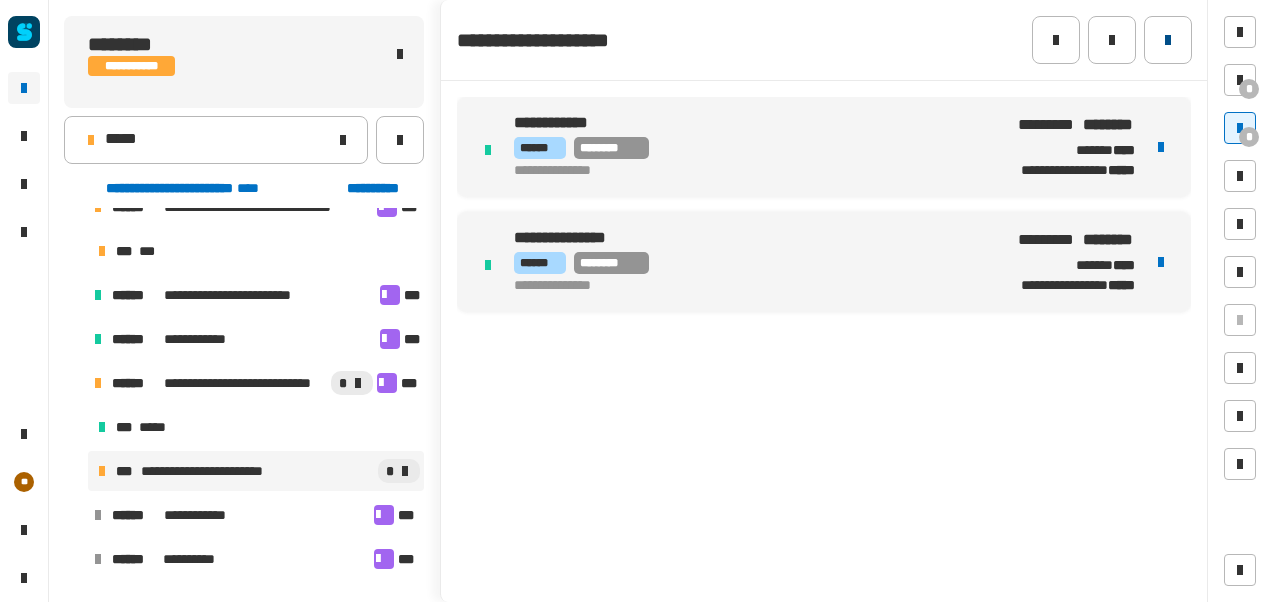 click 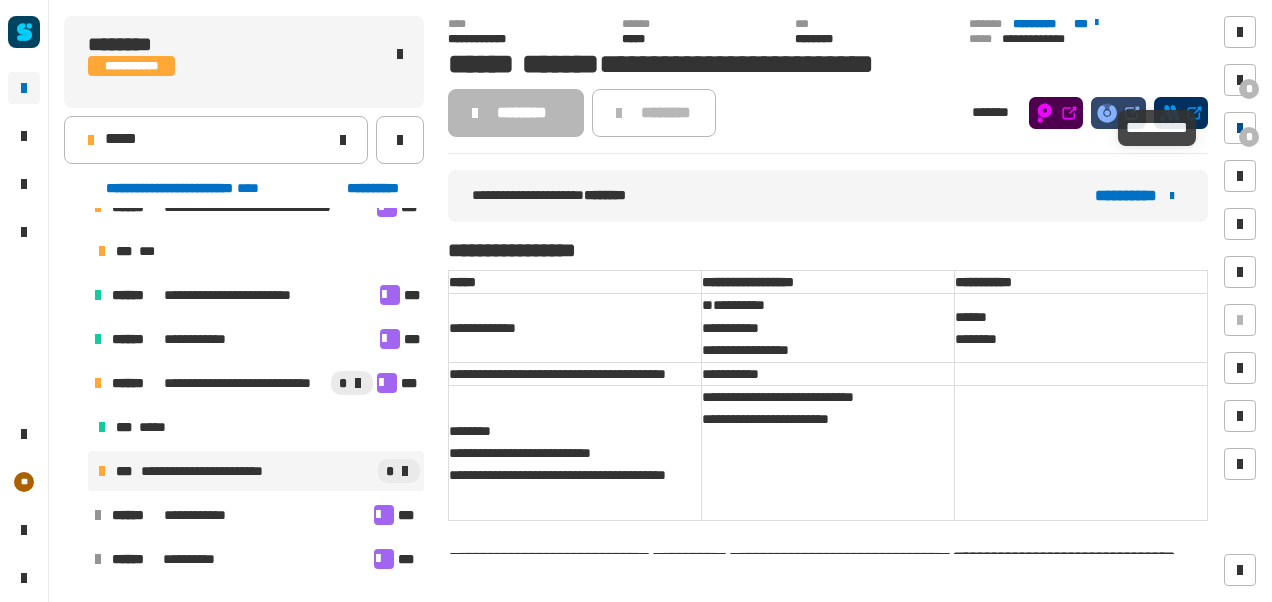 click at bounding box center (1240, 128) 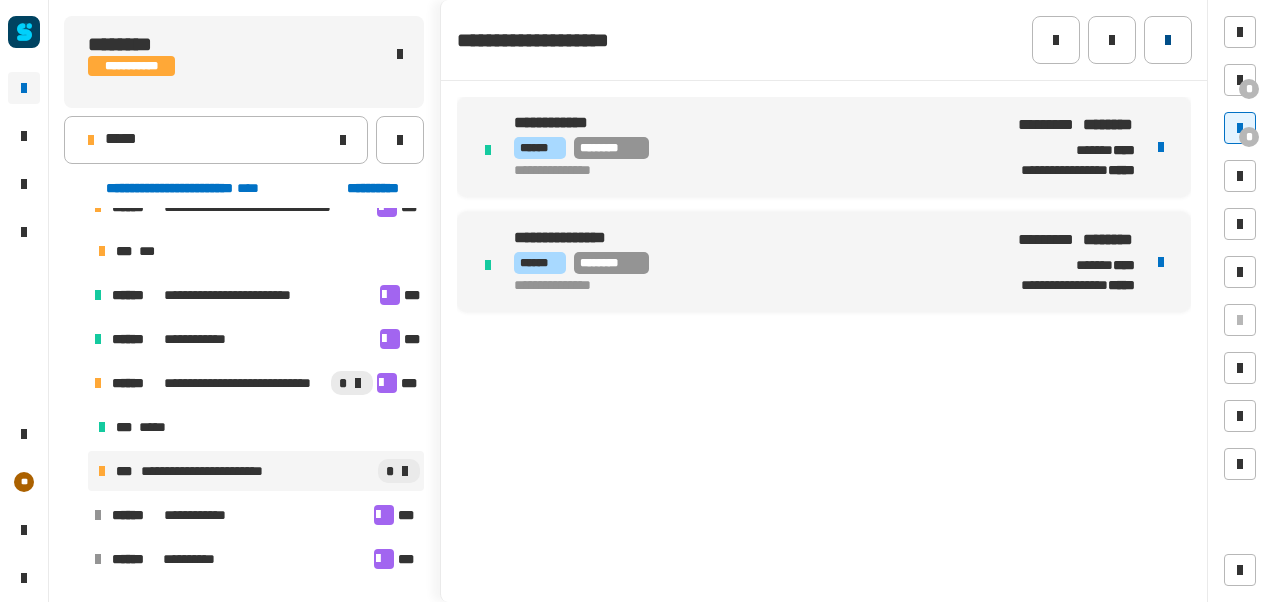 click 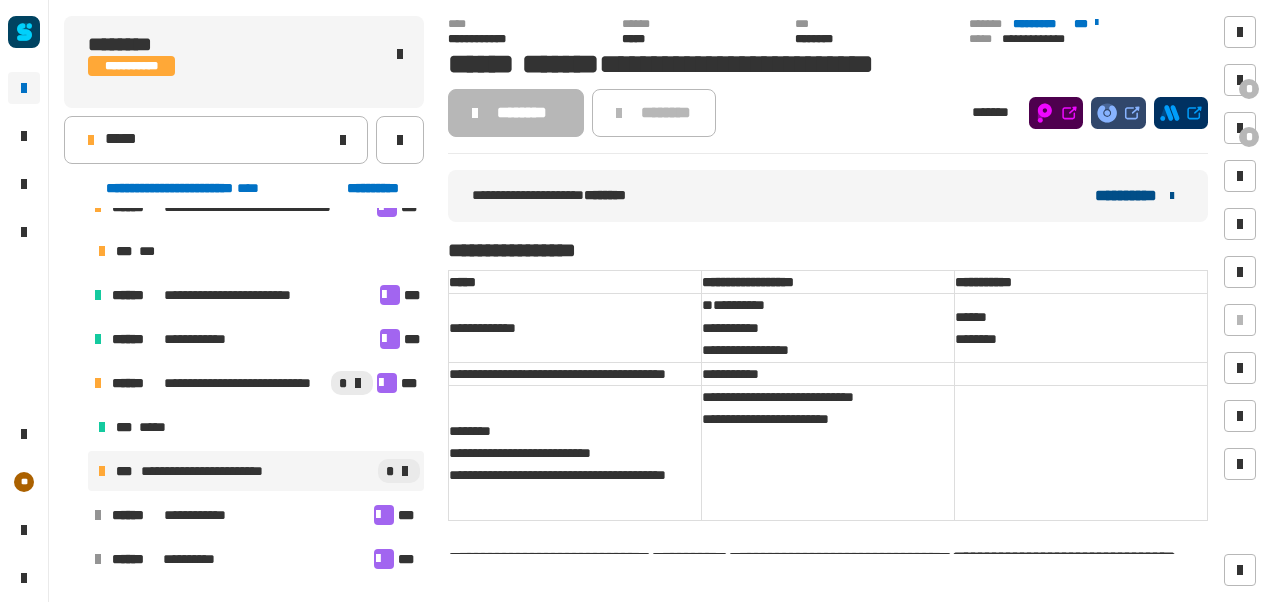 click on "**********" 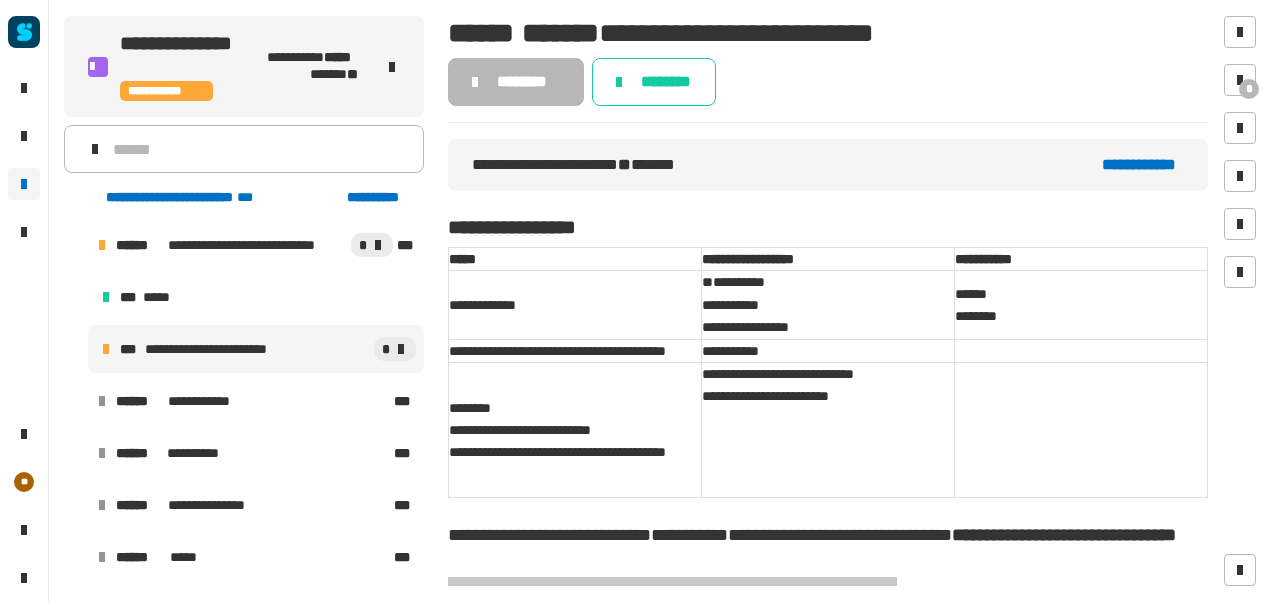 click on "**********" 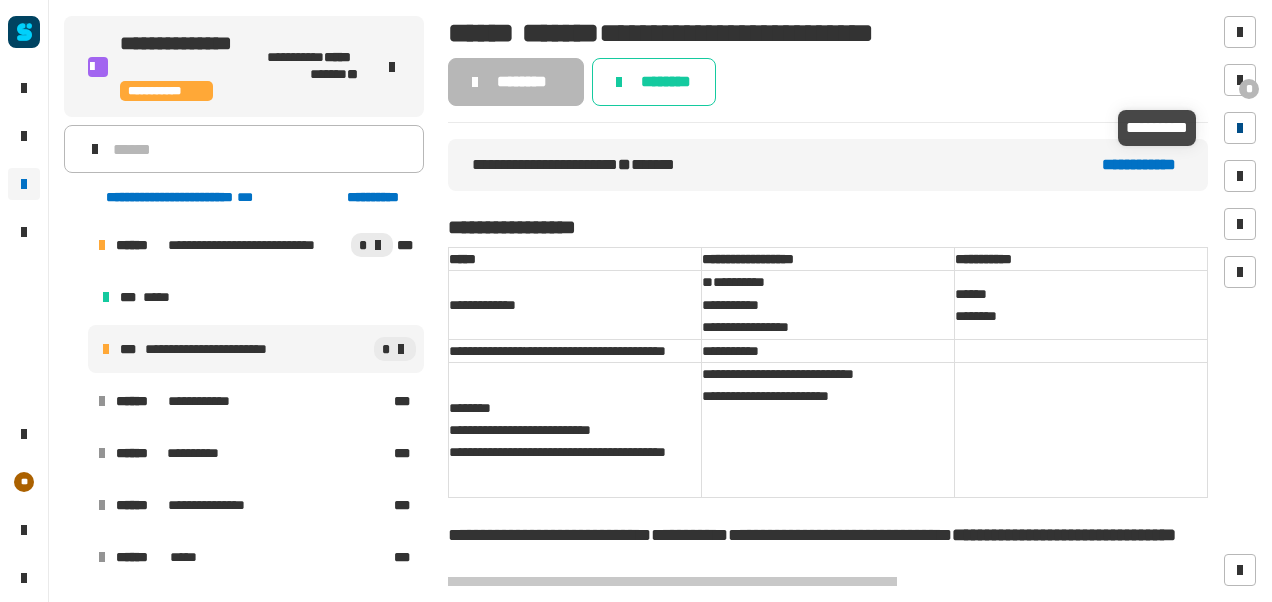 click at bounding box center (1240, 128) 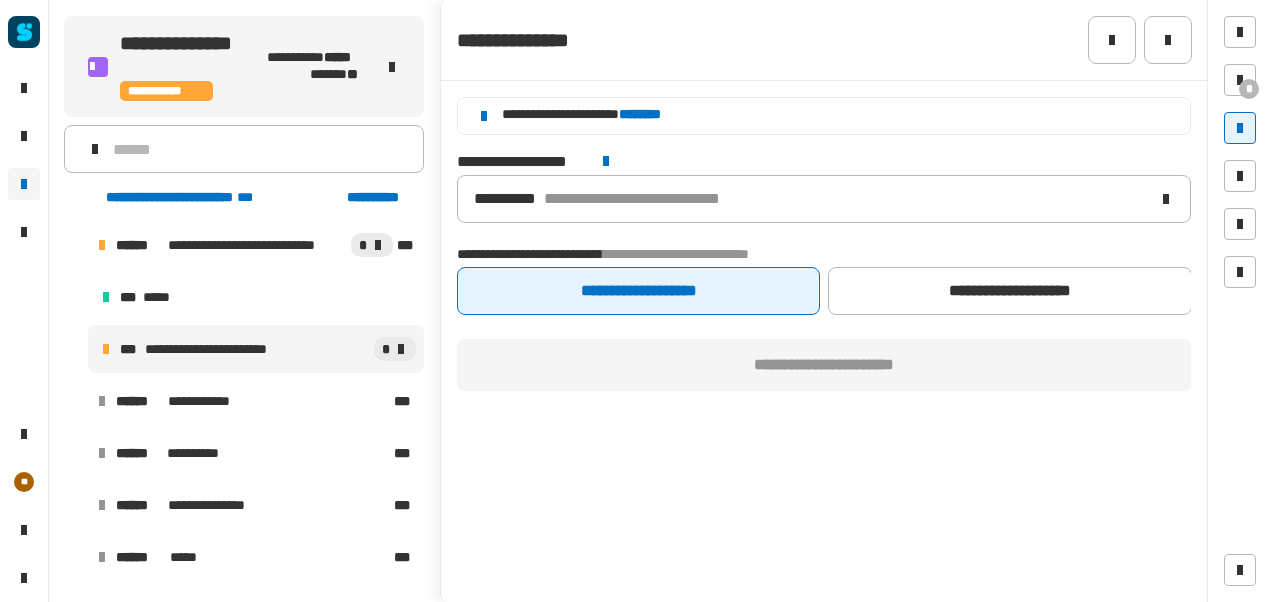 click on "********" 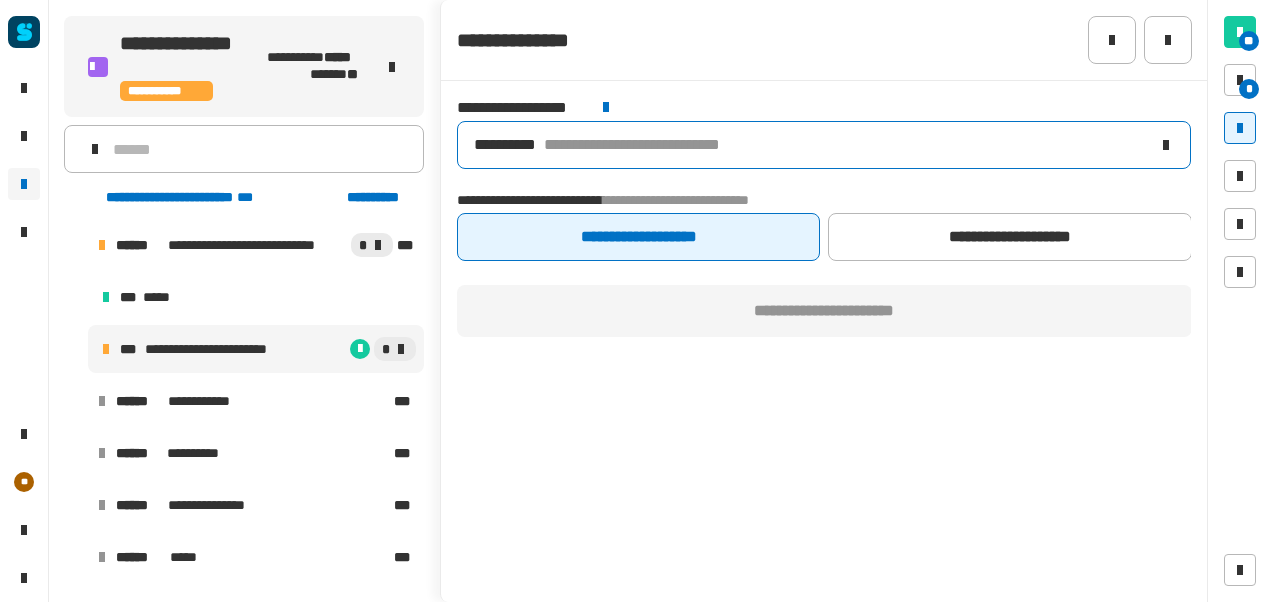 click on "**********" 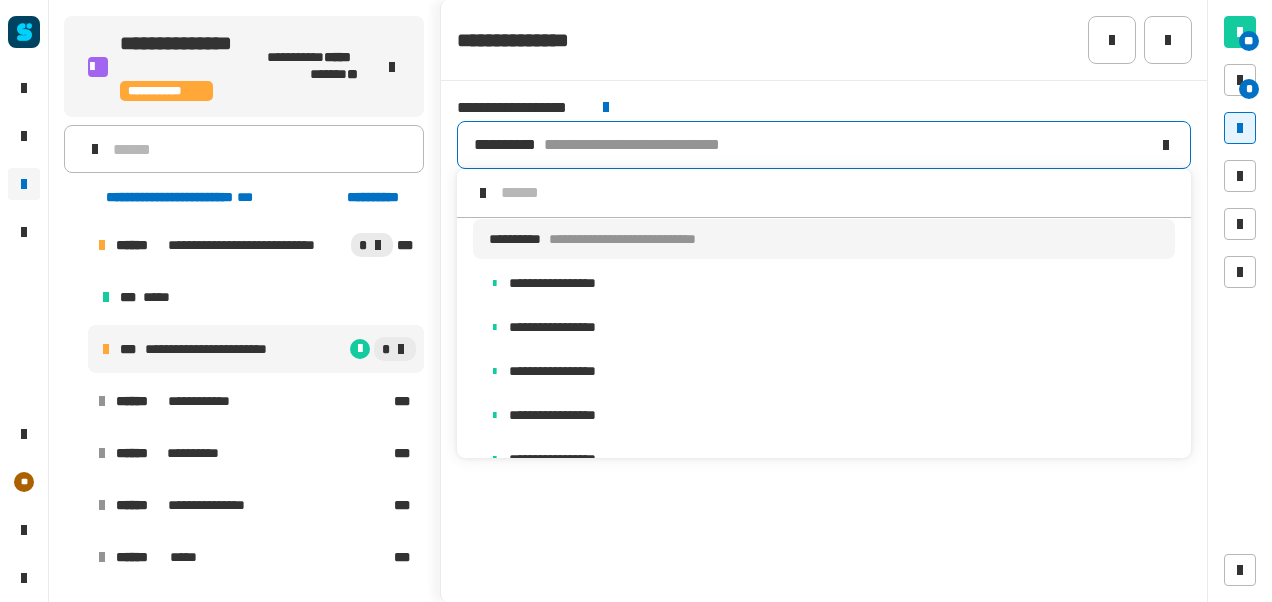 scroll, scrollTop: 16, scrollLeft: 0, axis: vertical 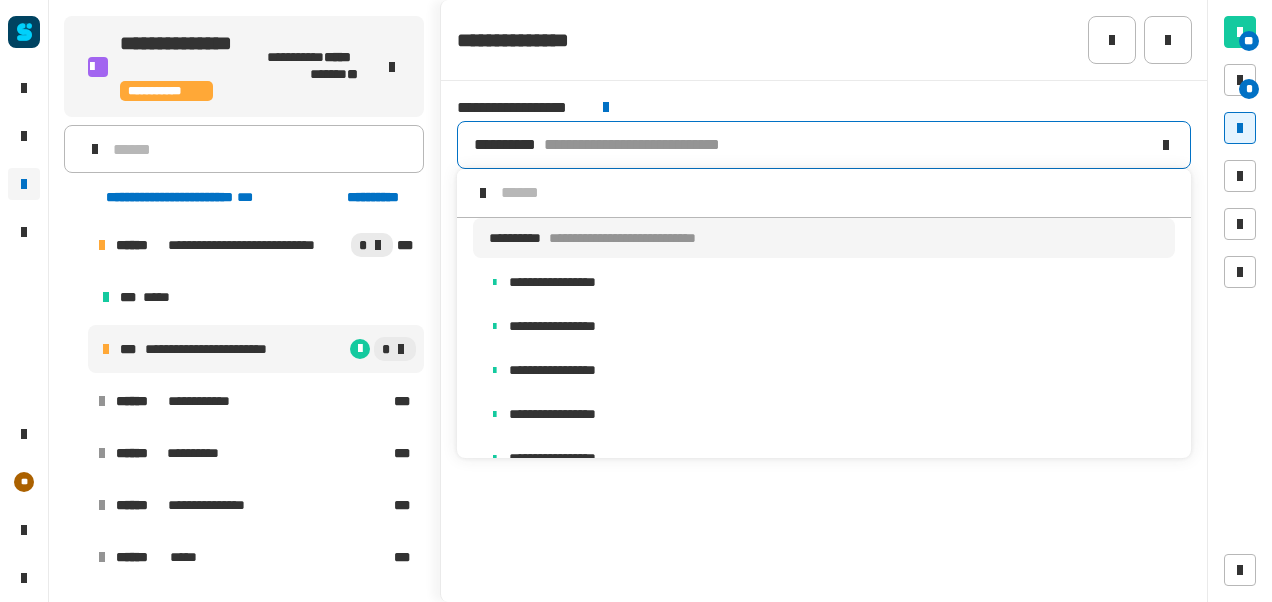 click at bounding box center (838, 193) 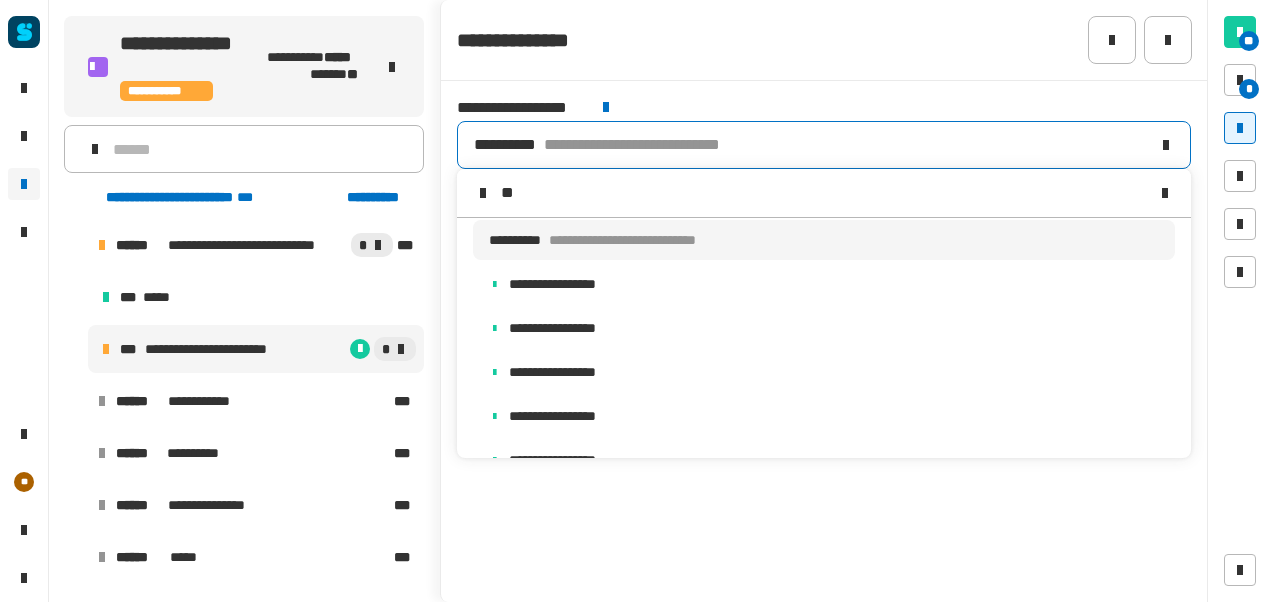 scroll, scrollTop: 16, scrollLeft: 0, axis: vertical 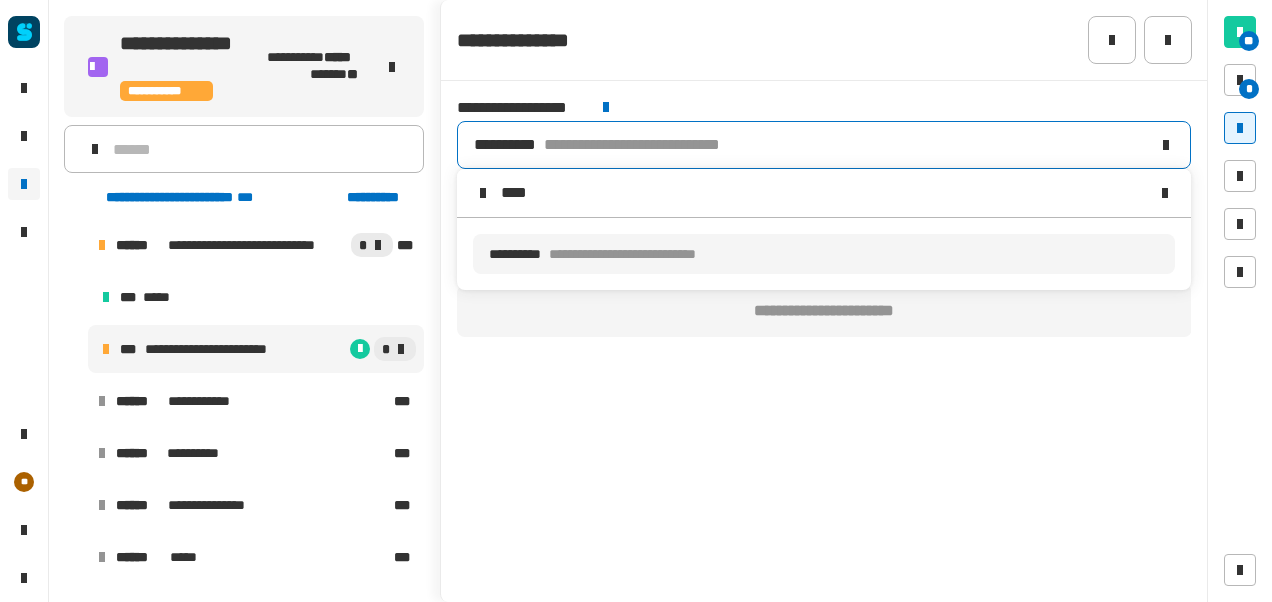 type on "****" 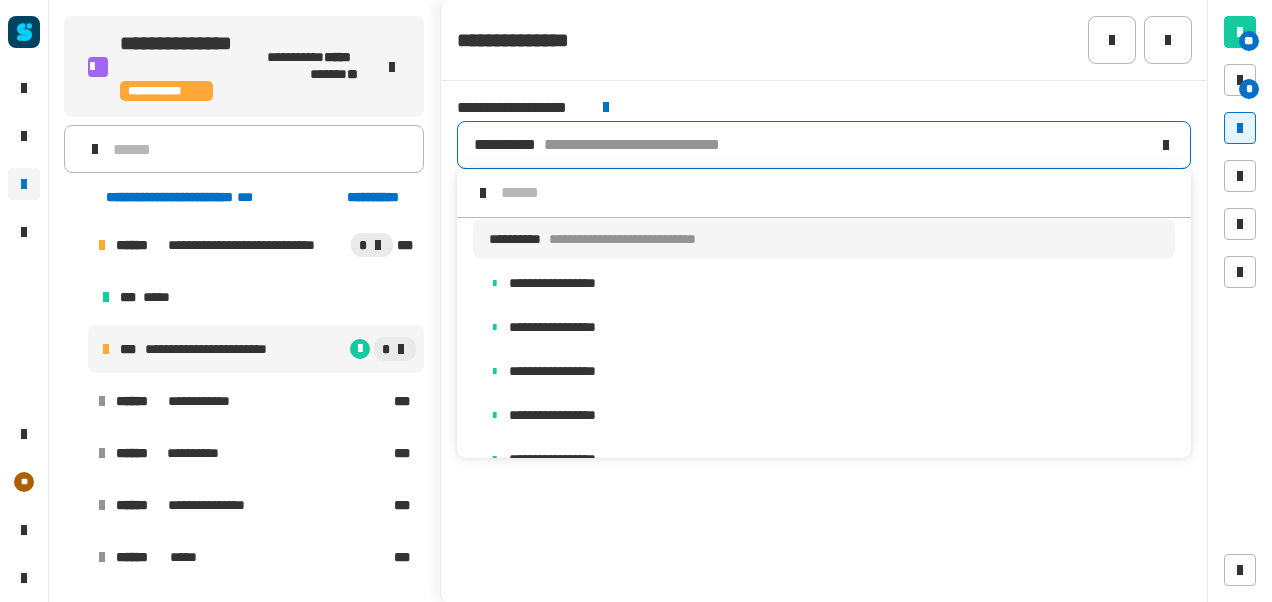 scroll, scrollTop: 16, scrollLeft: 0, axis: vertical 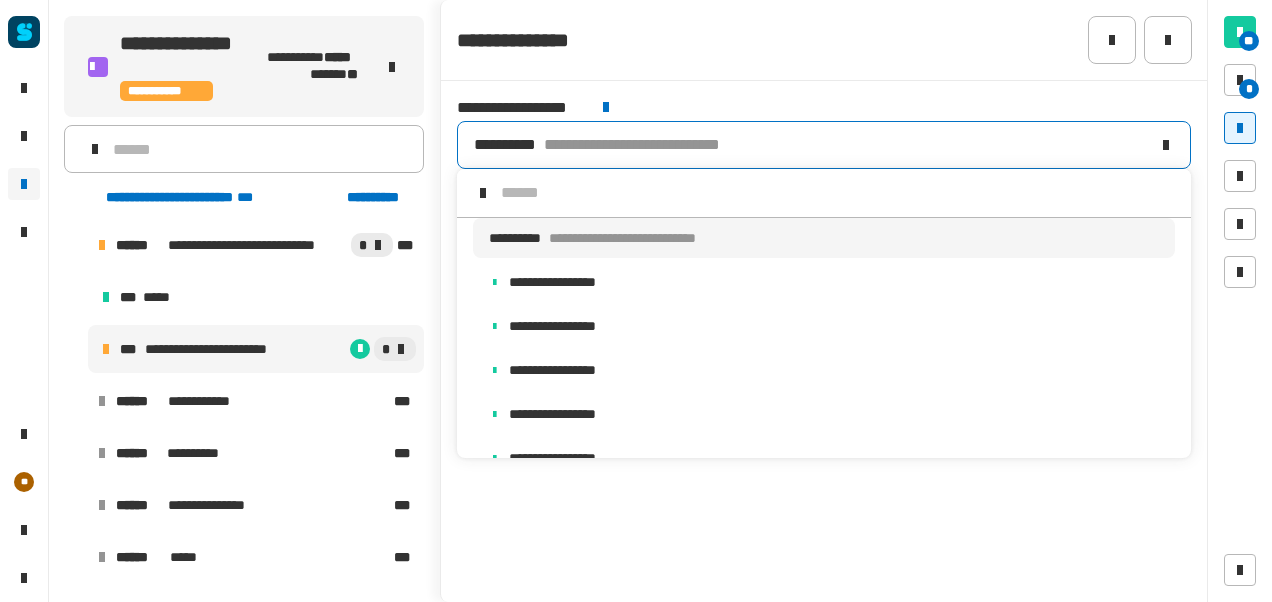 click at bounding box center [838, 193] 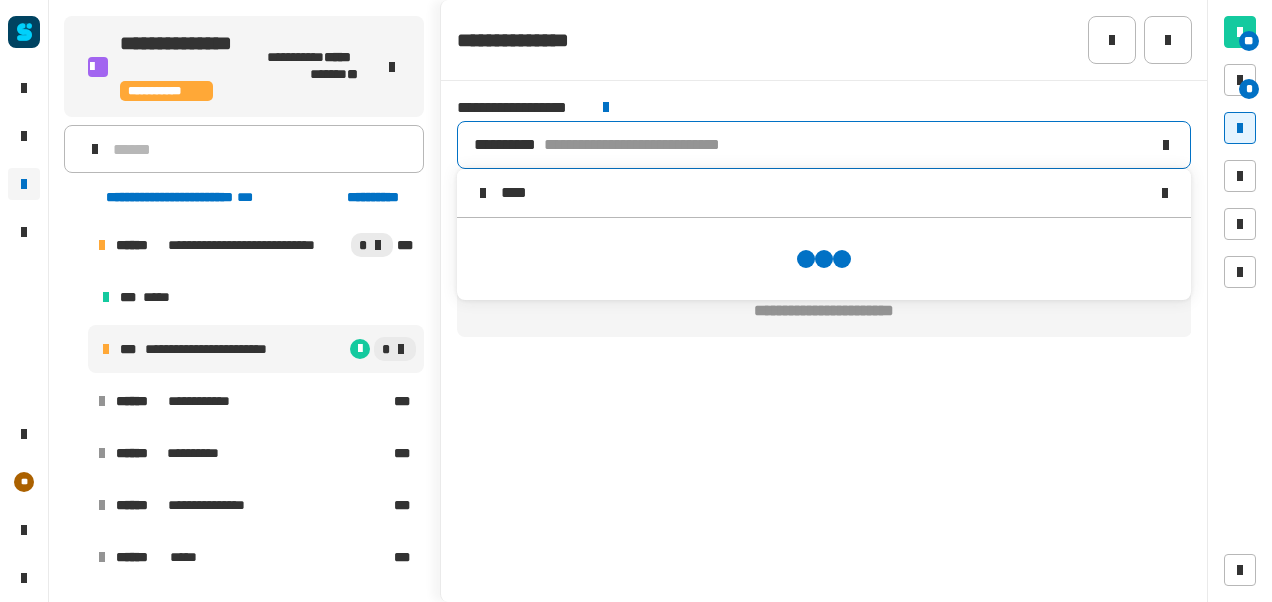 scroll, scrollTop: 0, scrollLeft: 0, axis: both 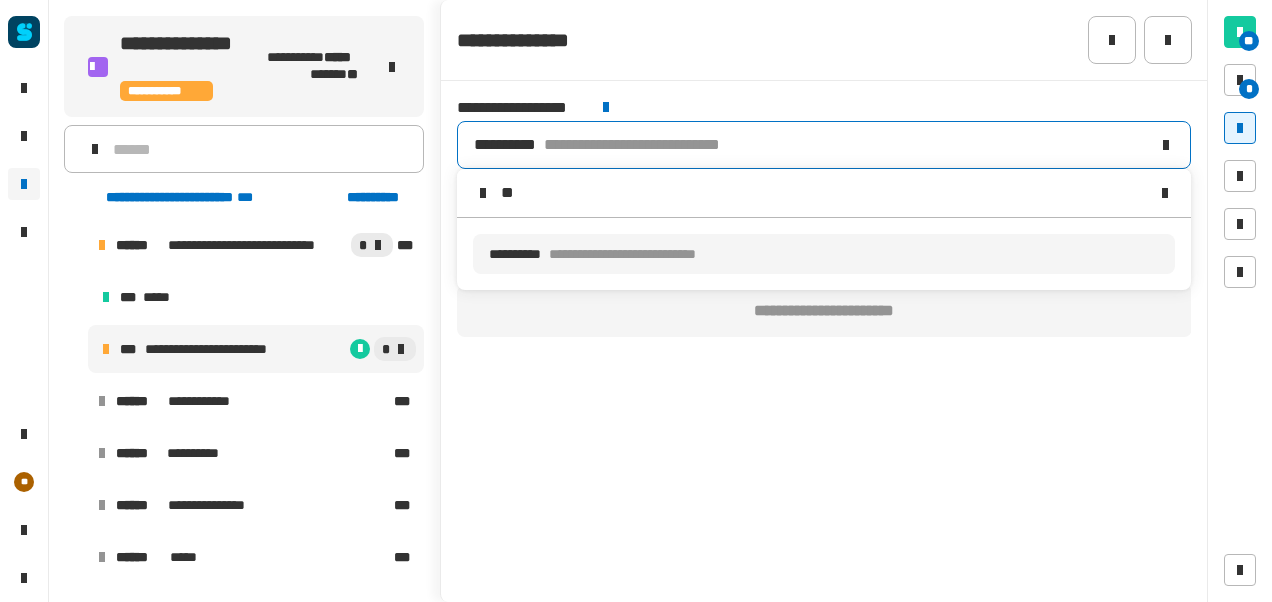 type on "*" 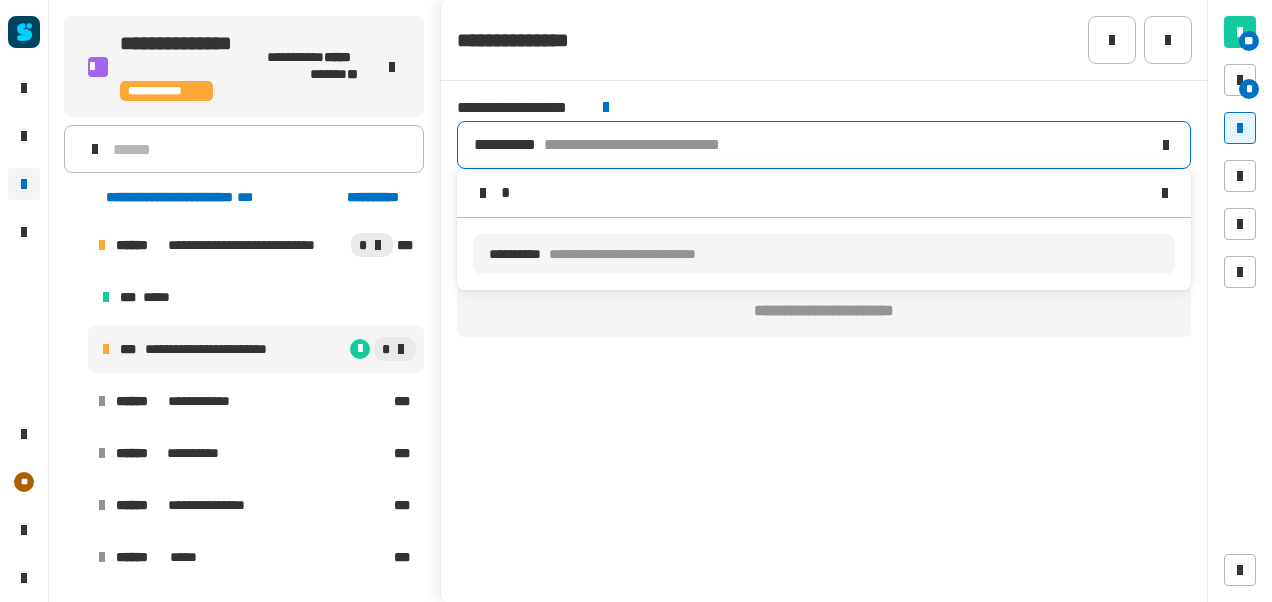 type 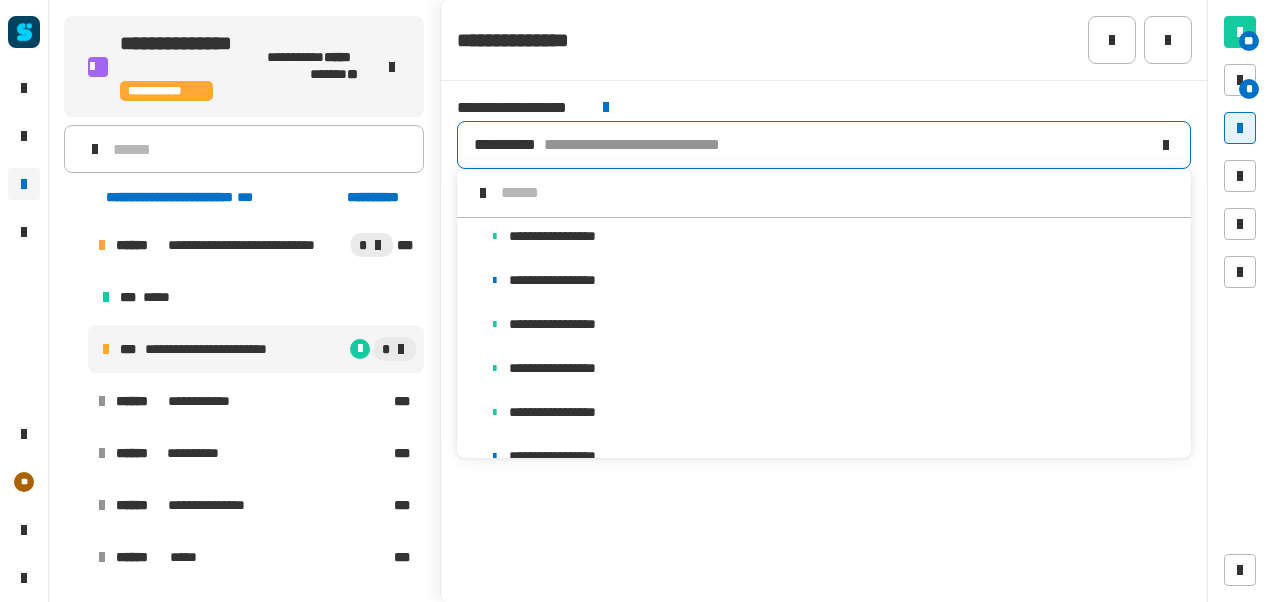 scroll, scrollTop: 468, scrollLeft: 0, axis: vertical 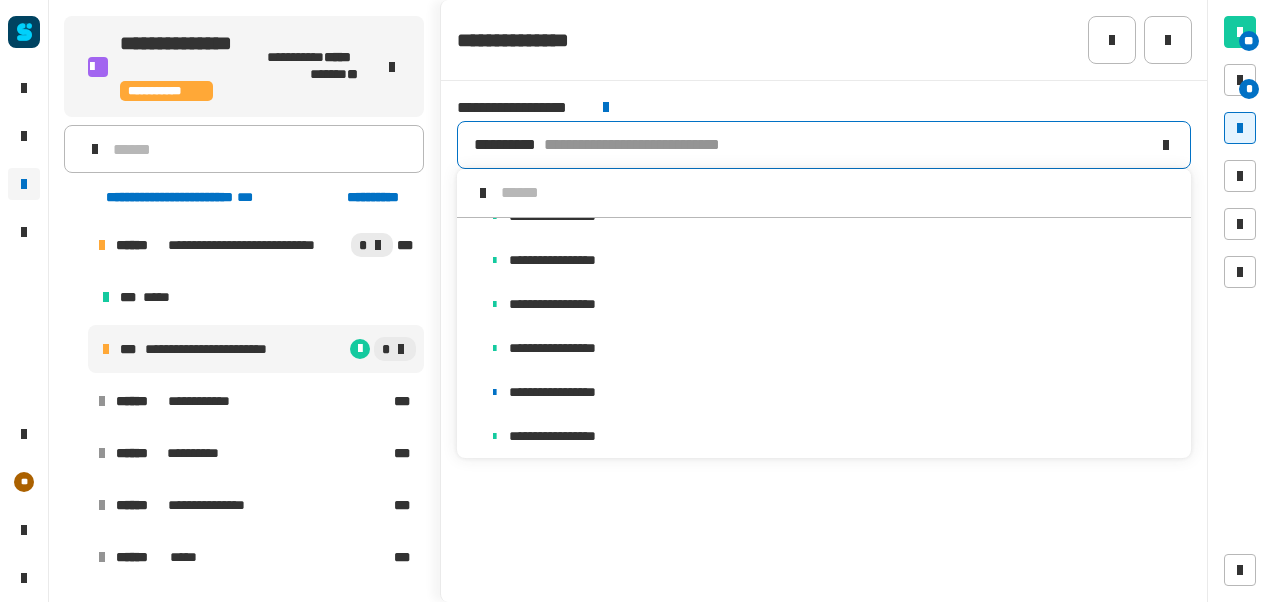 click on "**********" 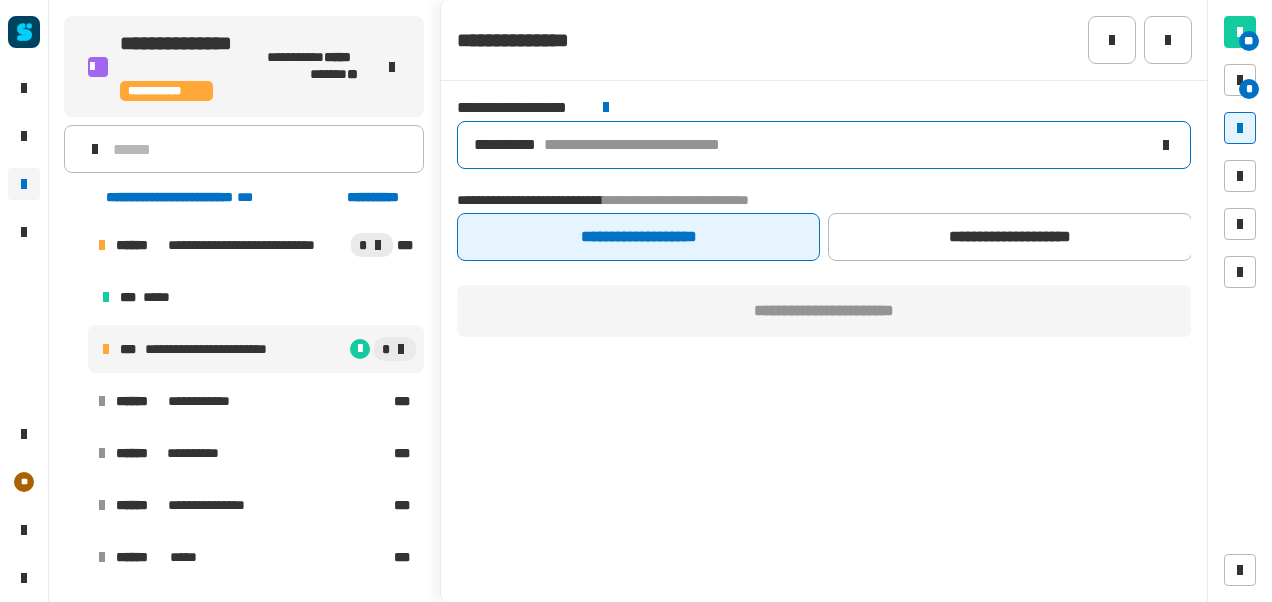 click on "**********" 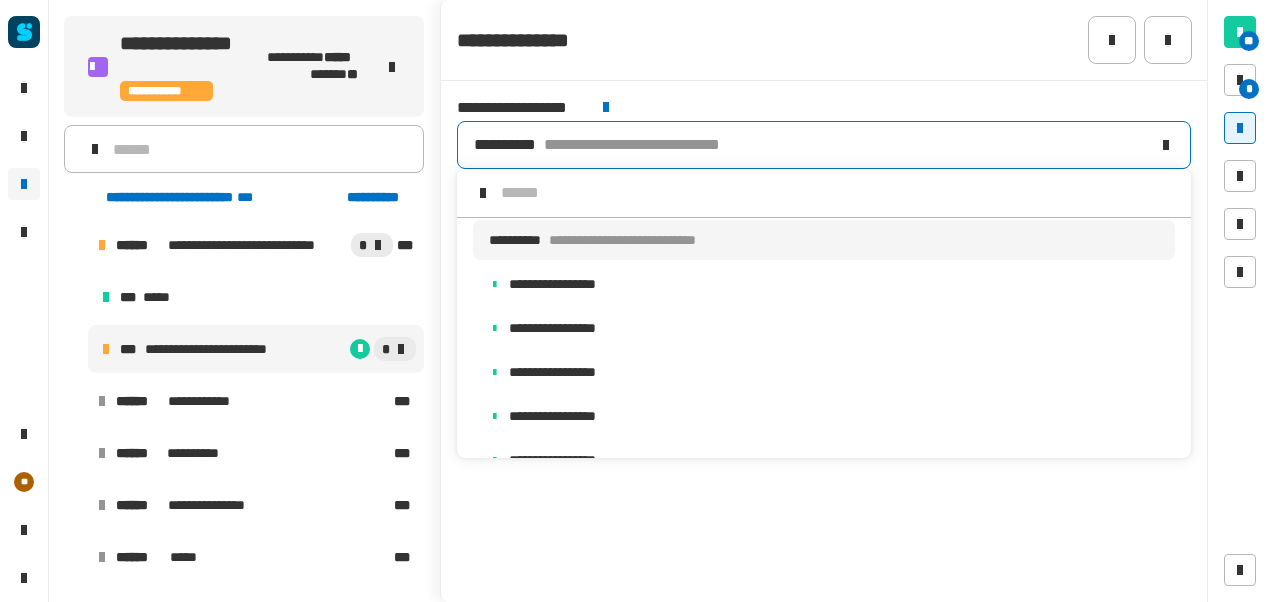 scroll, scrollTop: 16, scrollLeft: 0, axis: vertical 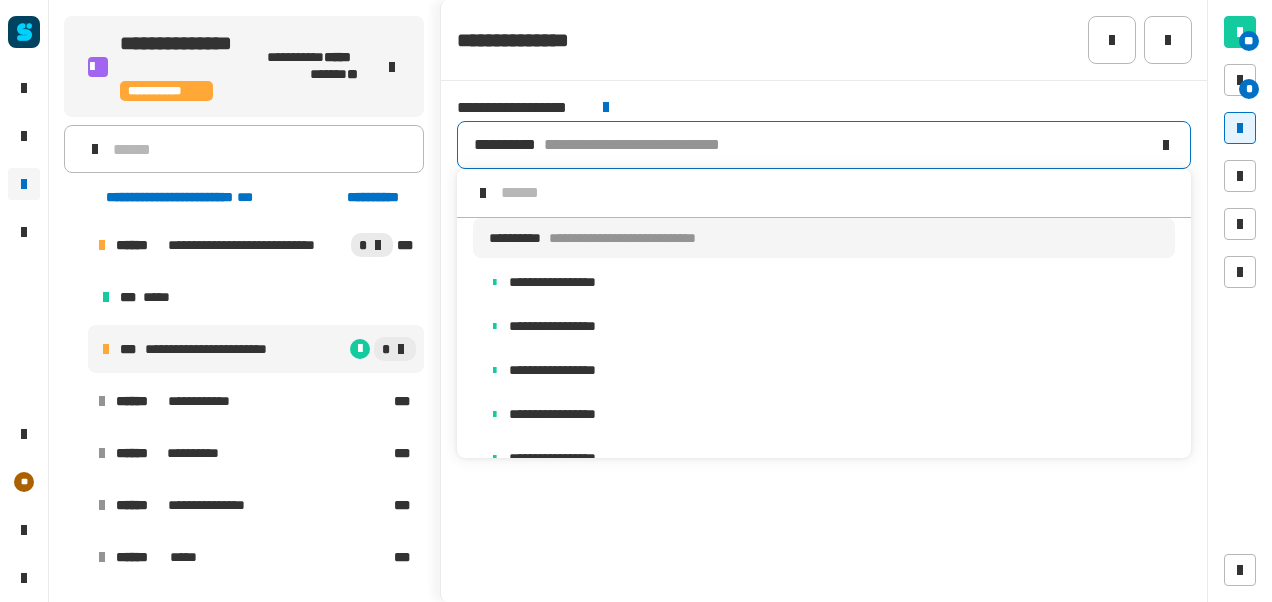 click at bounding box center (838, 193) 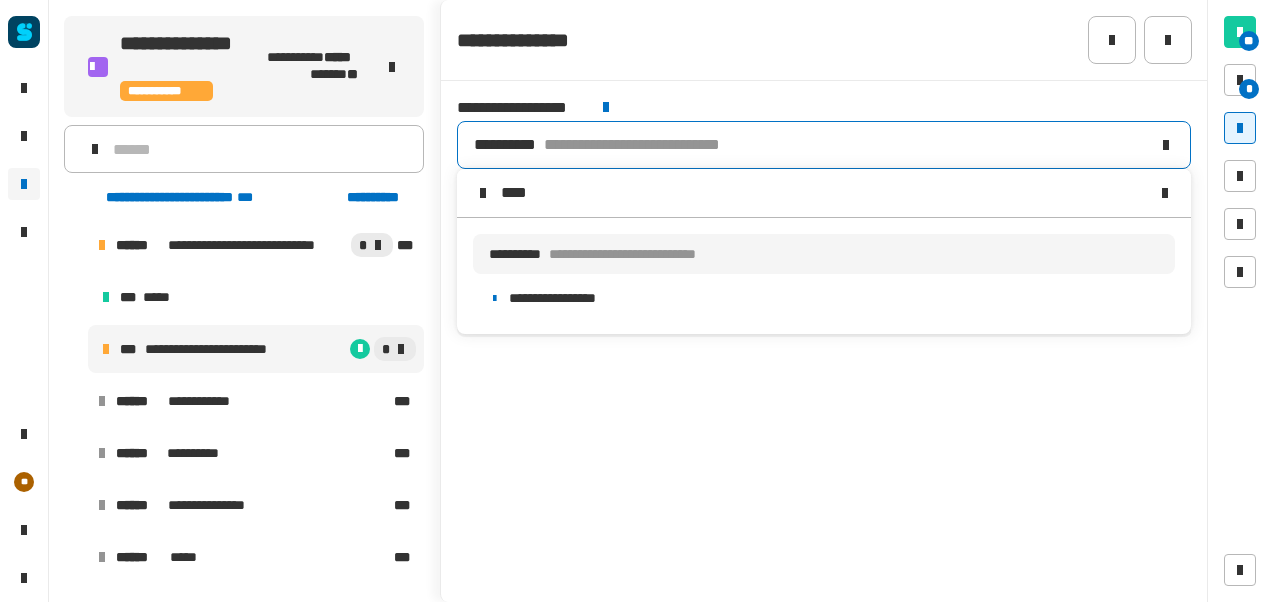 scroll, scrollTop: 0, scrollLeft: 0, axis: both 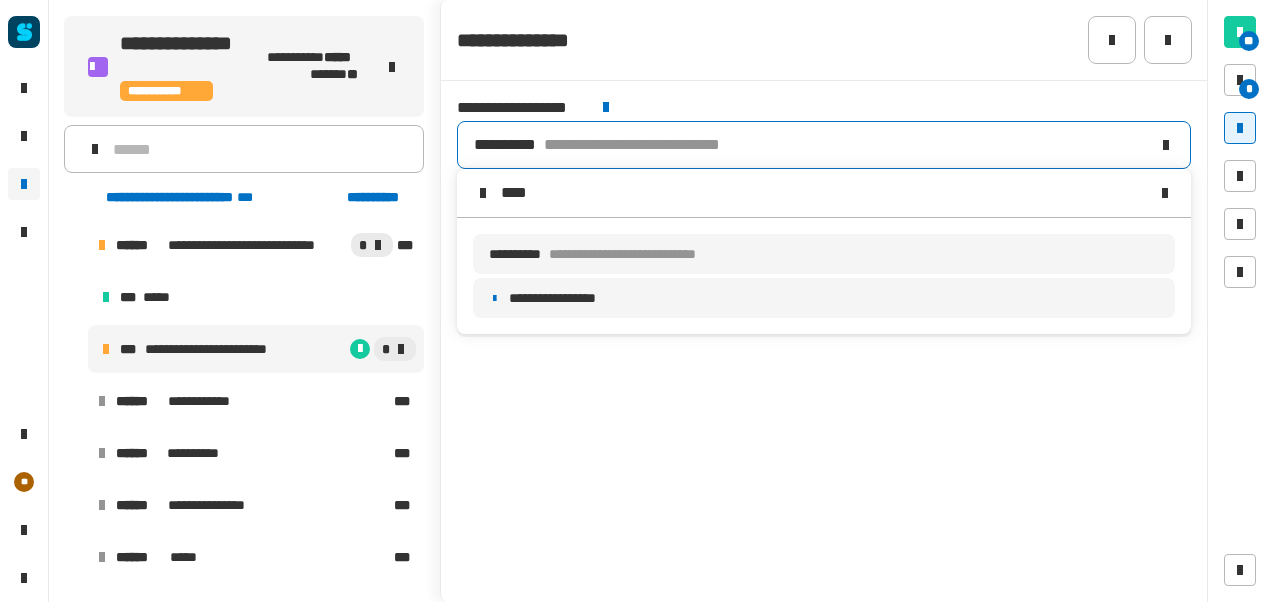 type on "****" 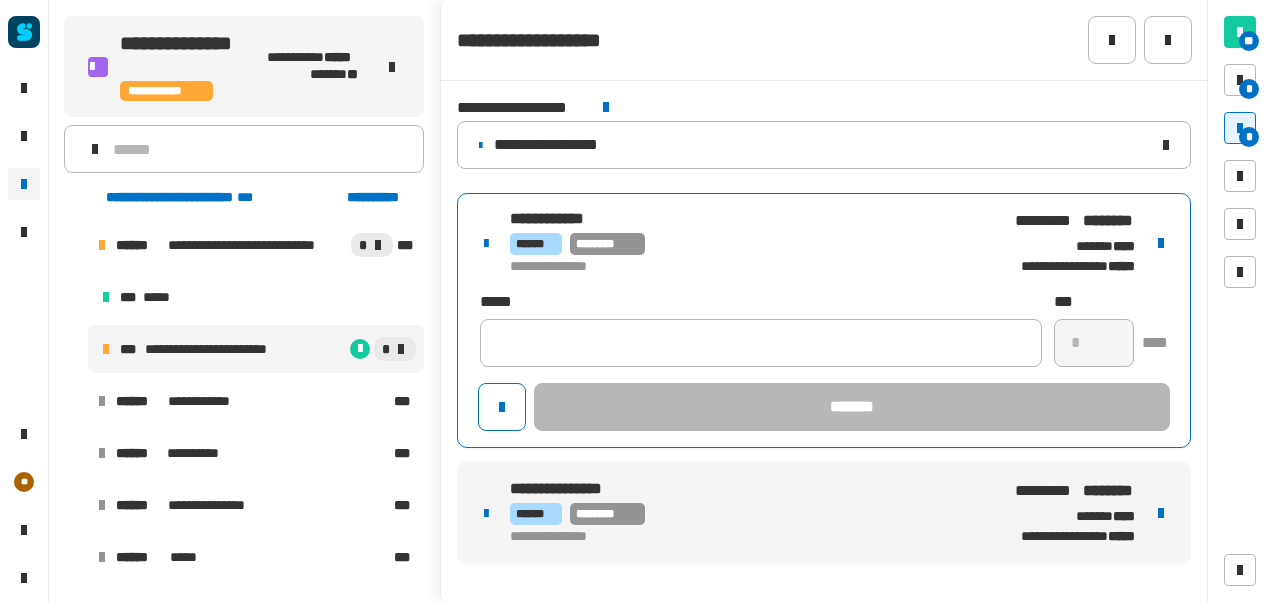 click on "****** ********" at bounding box center [744, 244] 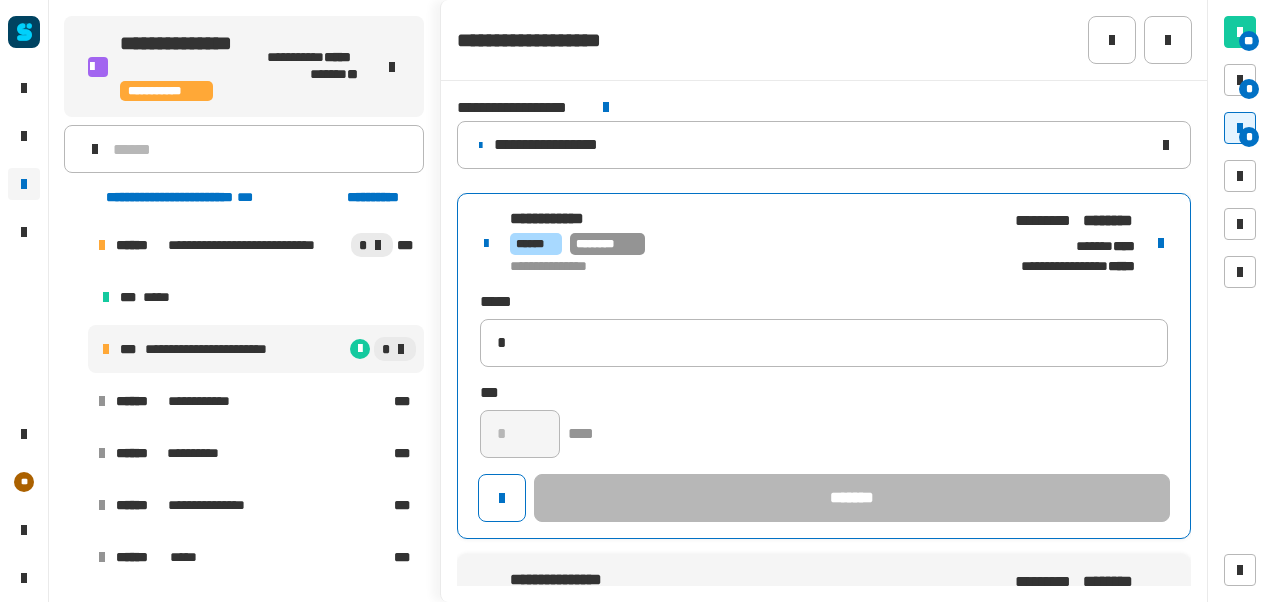 type 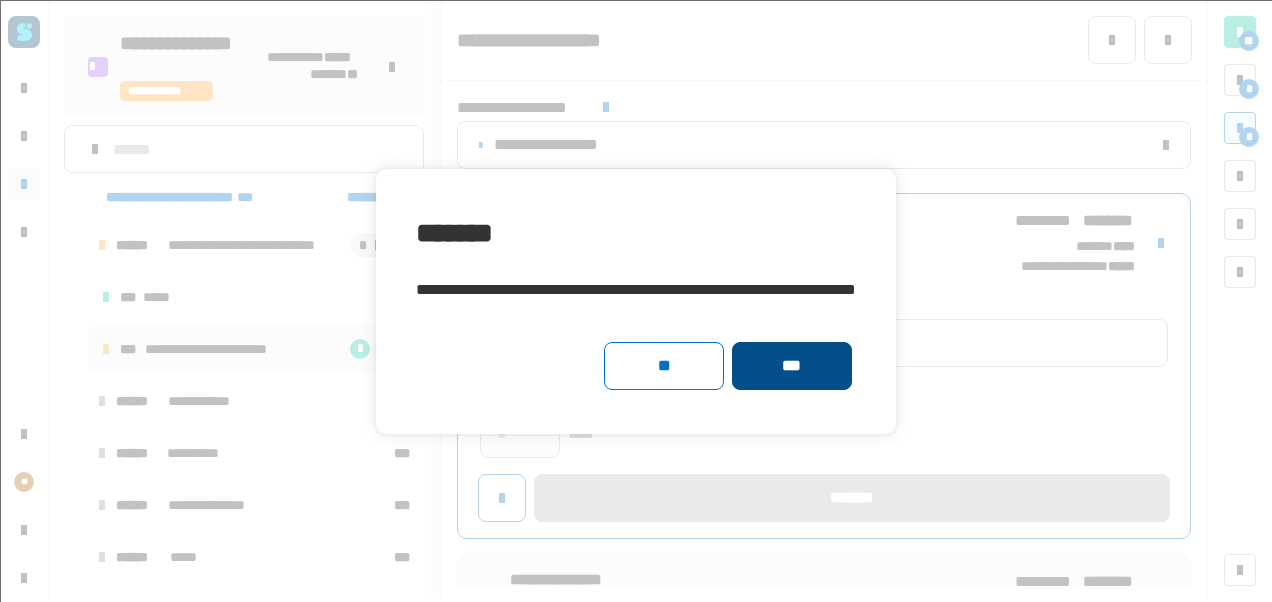 click on "***" 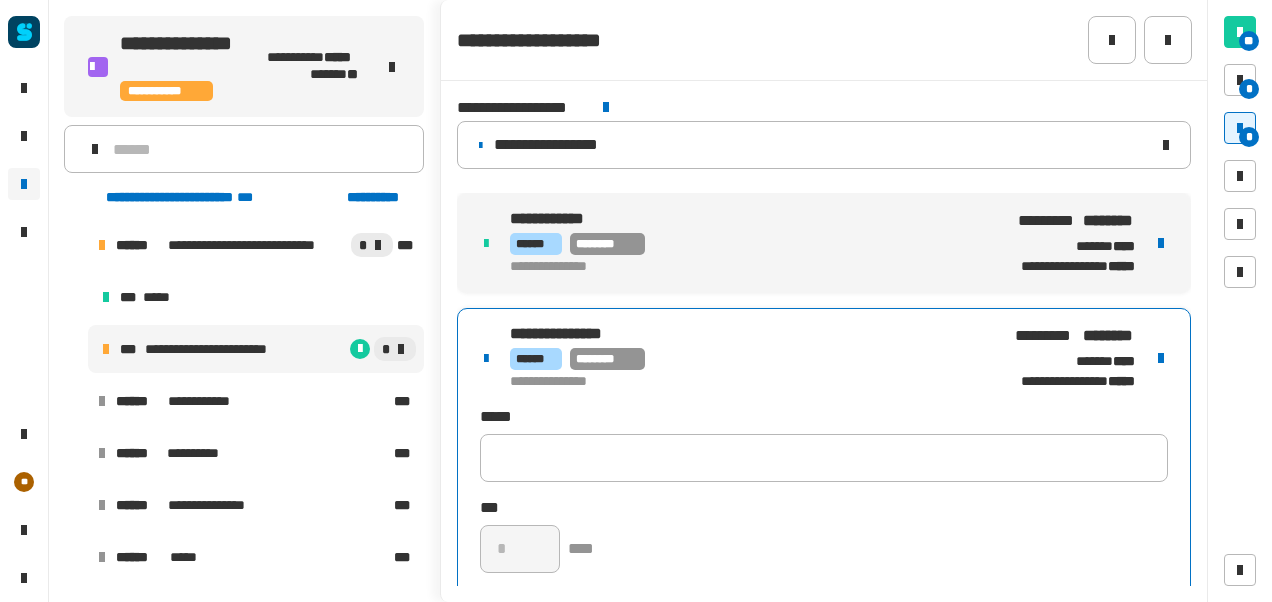 click on "**********" at bounding box center (824, 481) 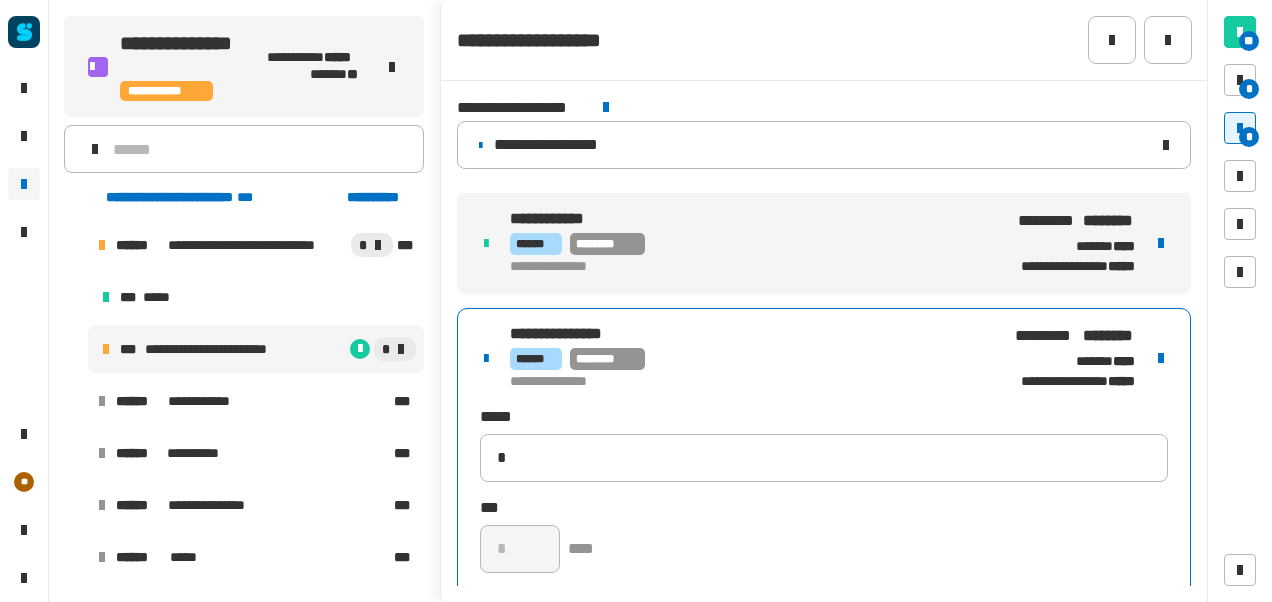 type 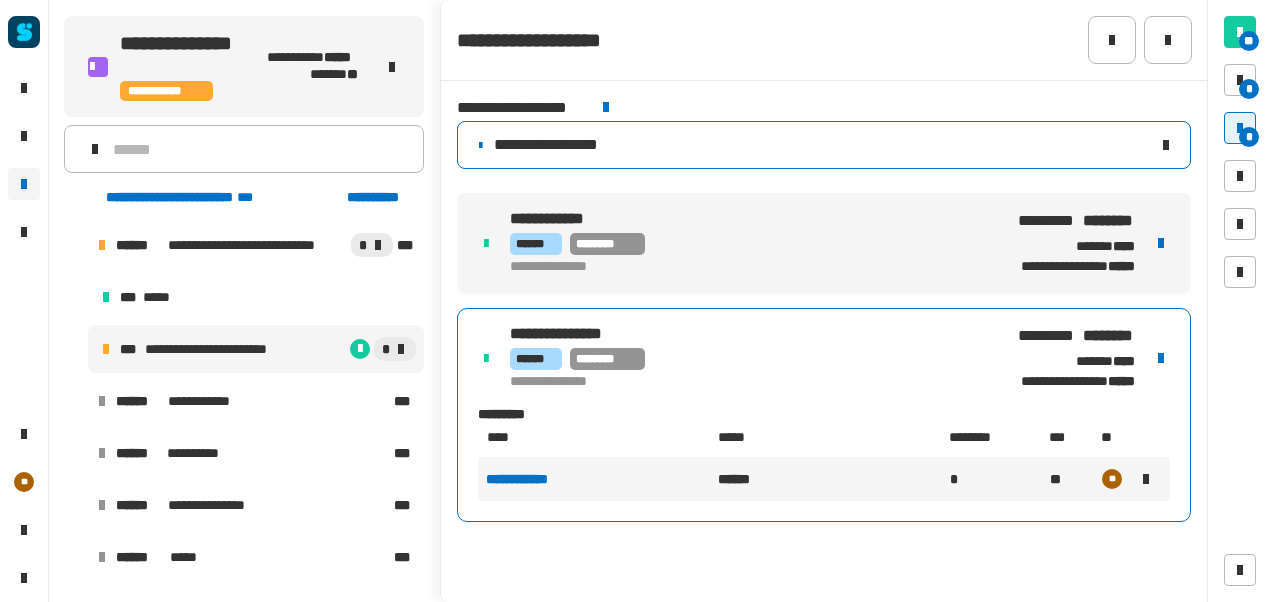 click on "**********" 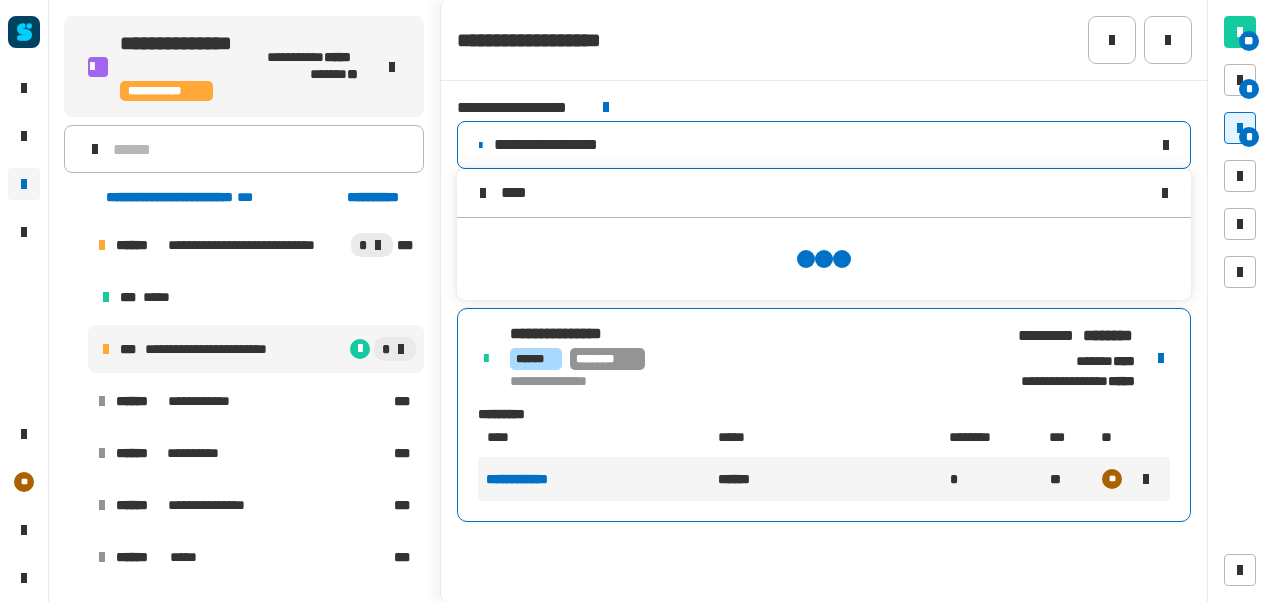scroll, scrollTop: 0, scrollLeft: 0, axis: both 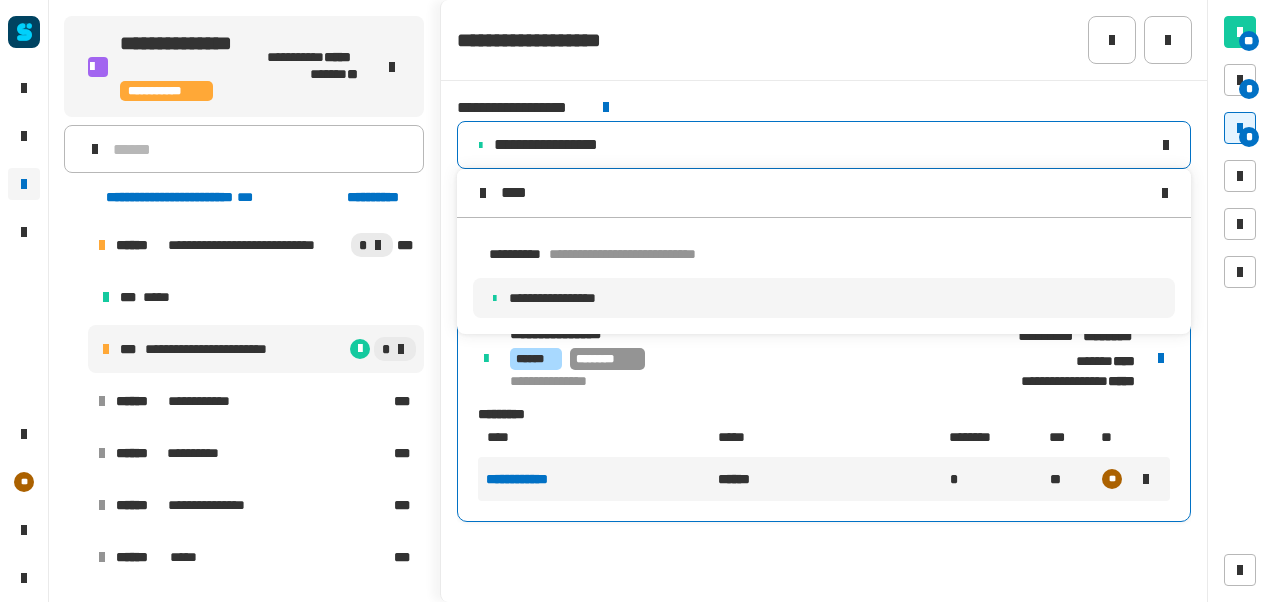 click on "****" at bounding box center (824, 193) 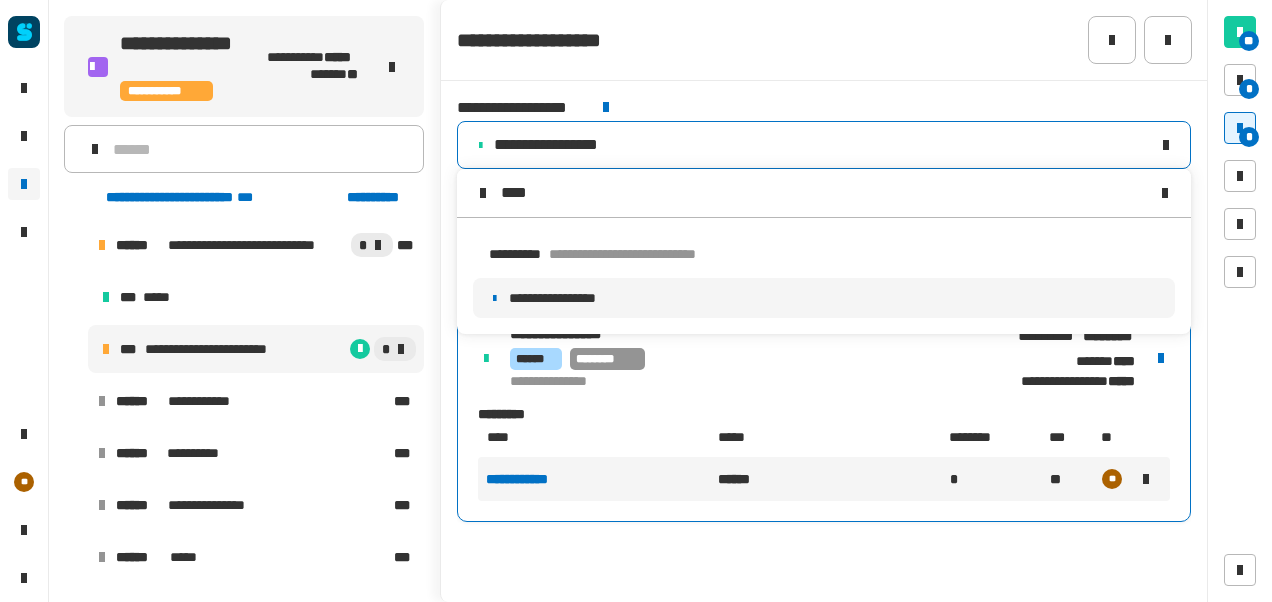 type on "****" 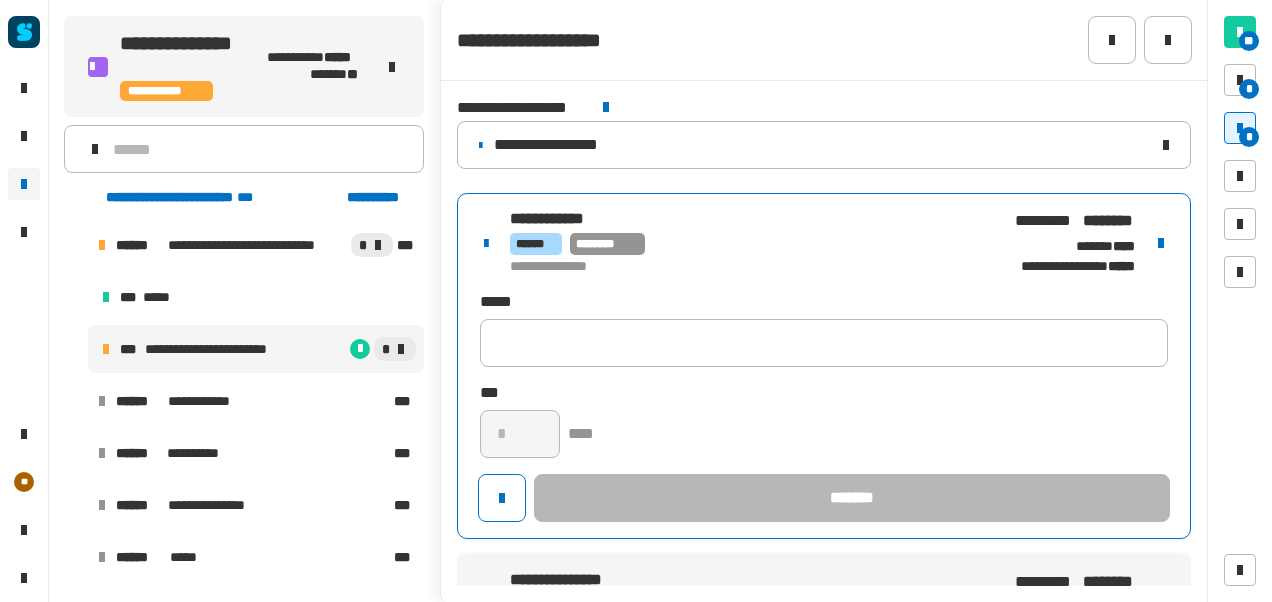 click on "**********" at bounding box center [744, 267] 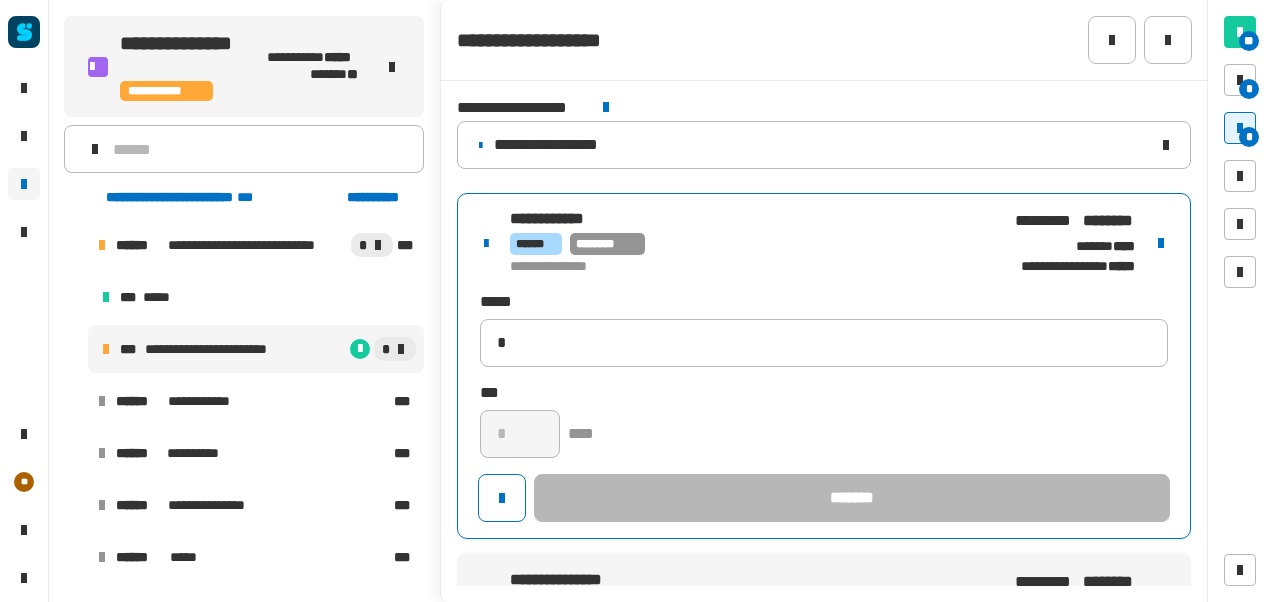 type 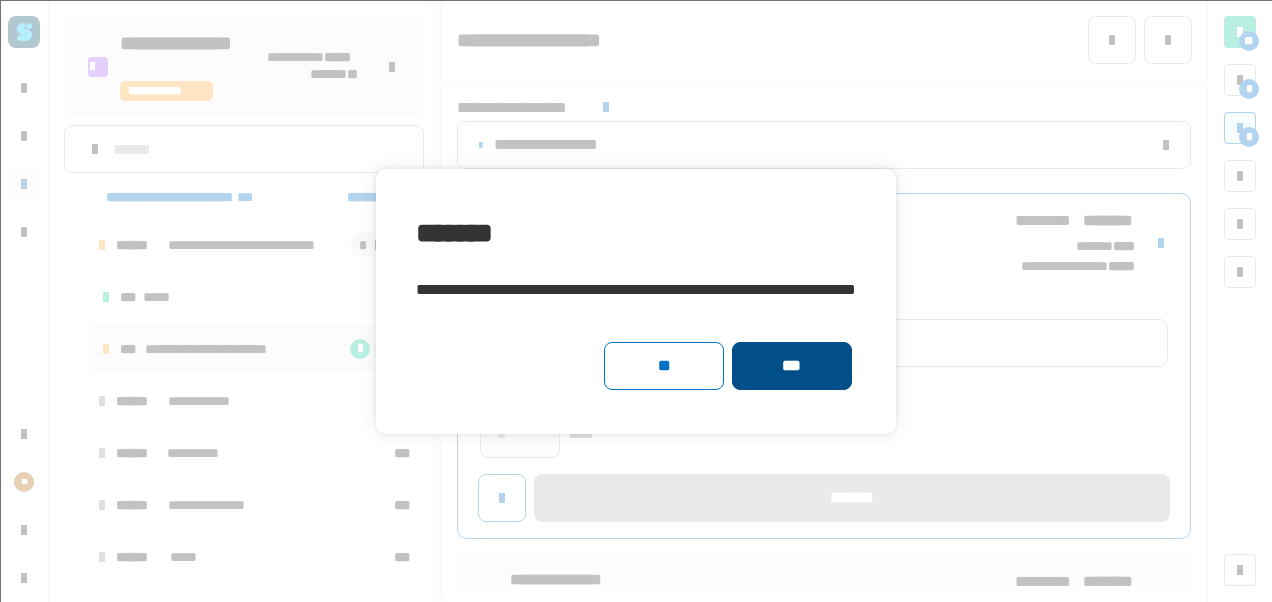 click on "***" 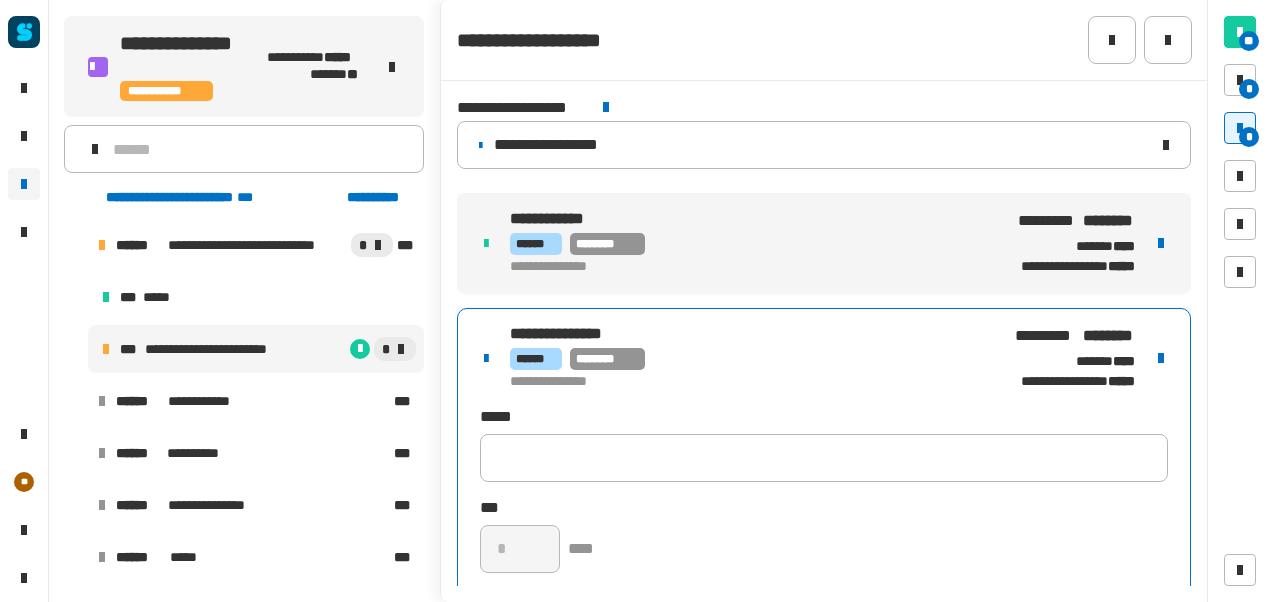 click on "**********" at bounding box center (824, 481) 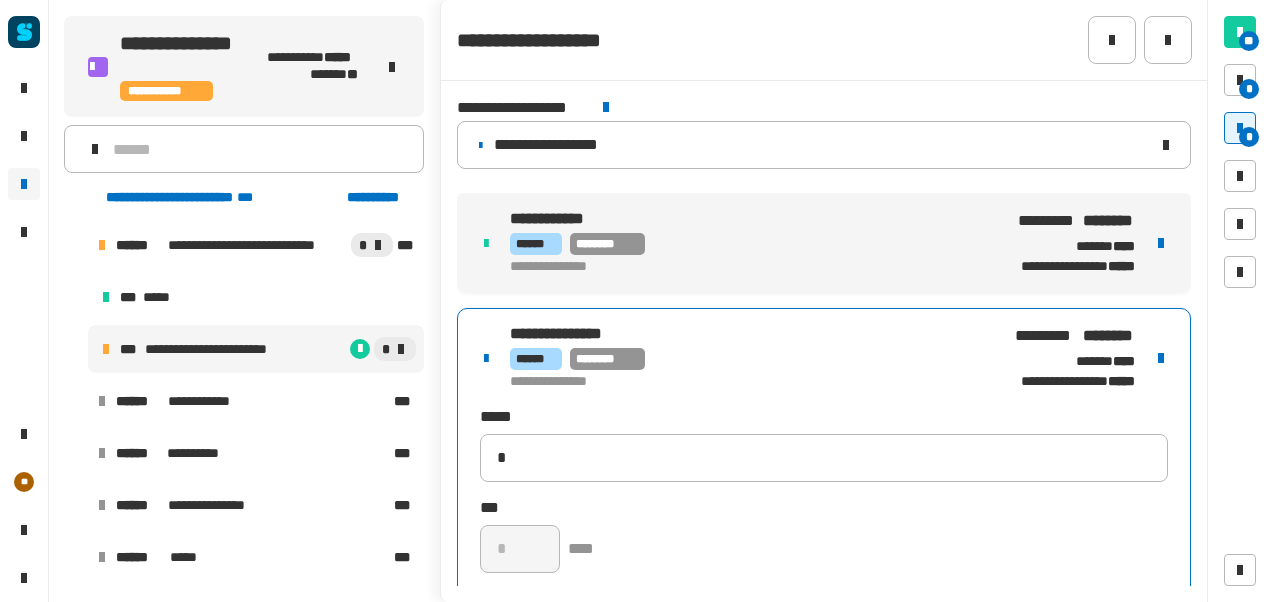 type 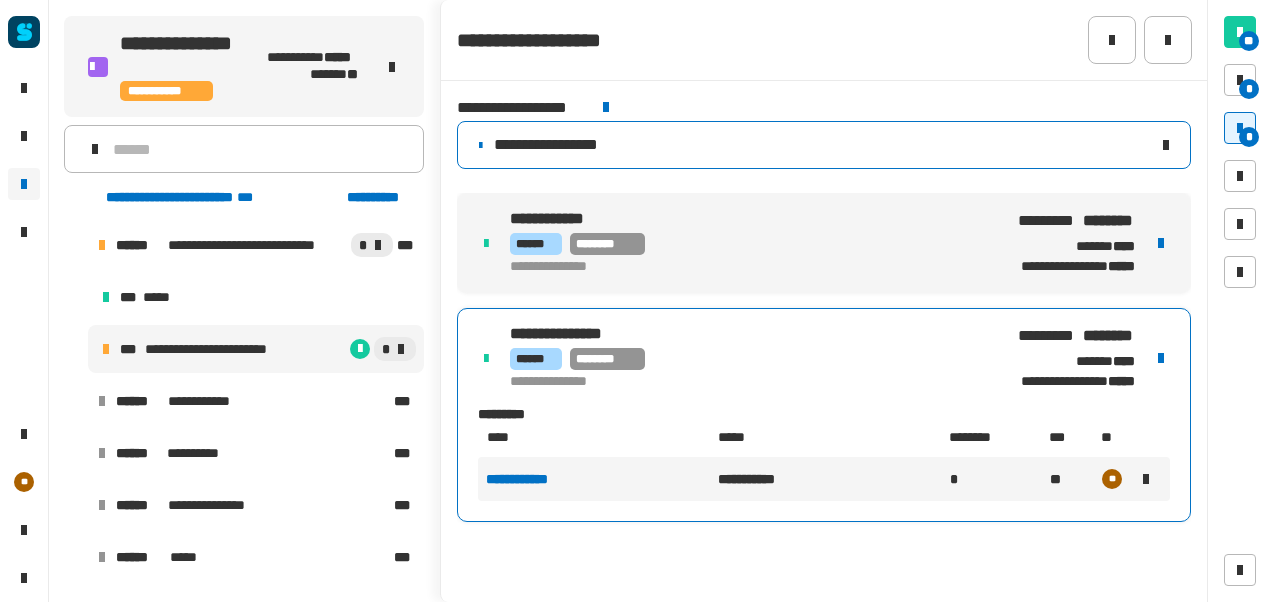 click on "**********" 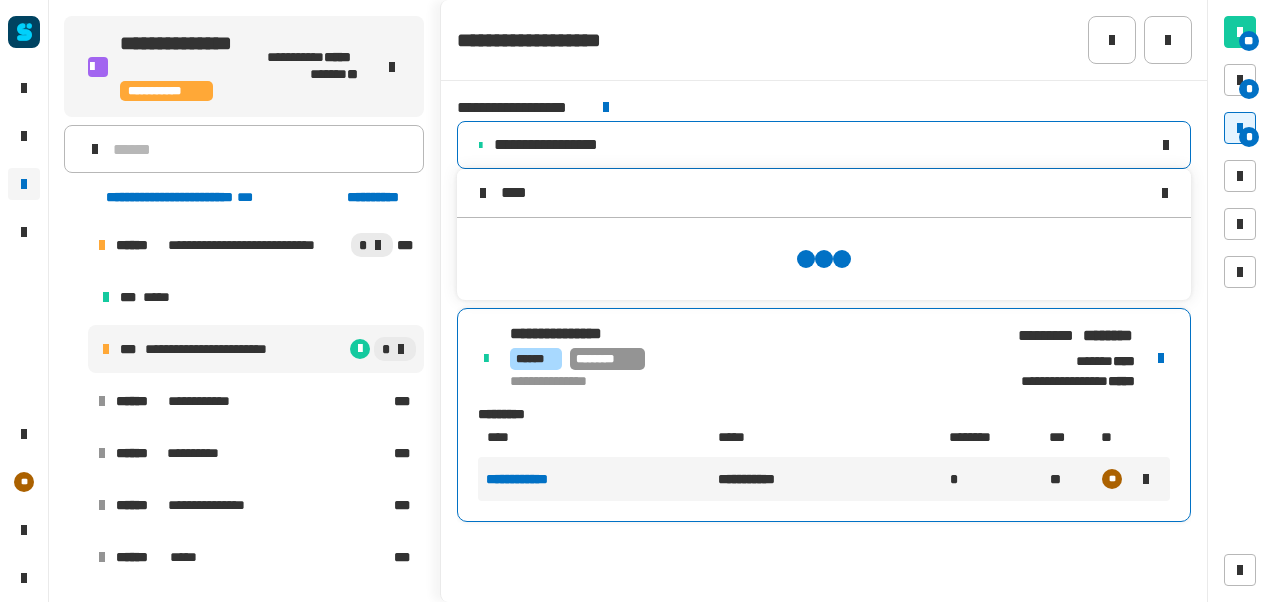scroll, scrollTop: 0, scrollLeft: 0, axis: both 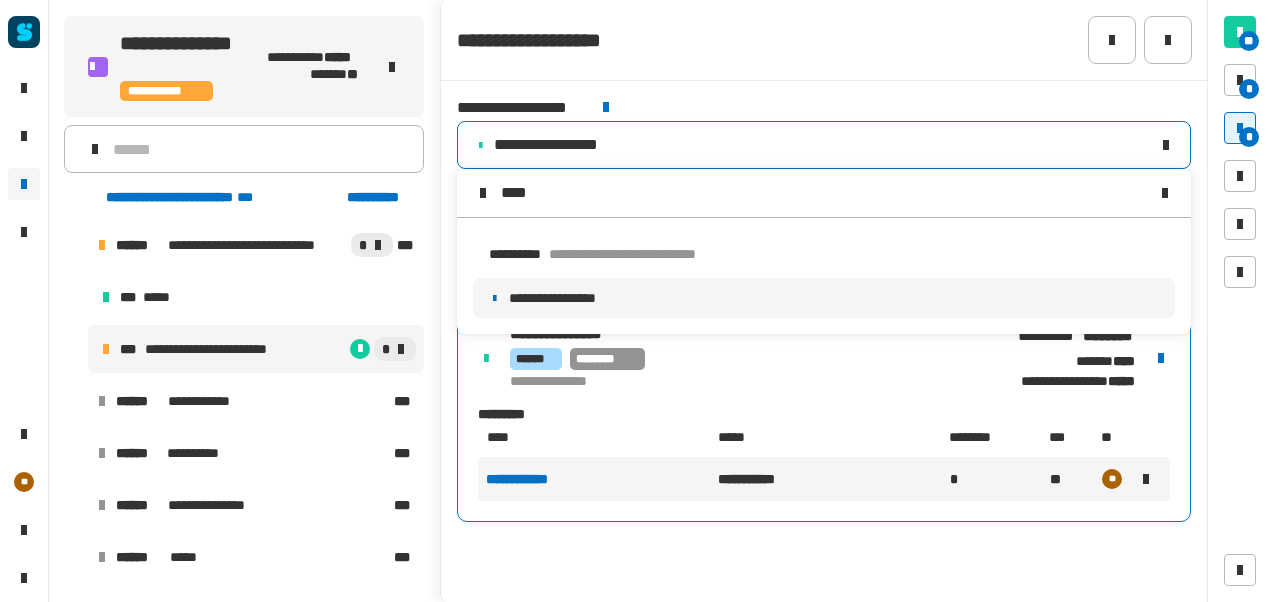 type on "****" 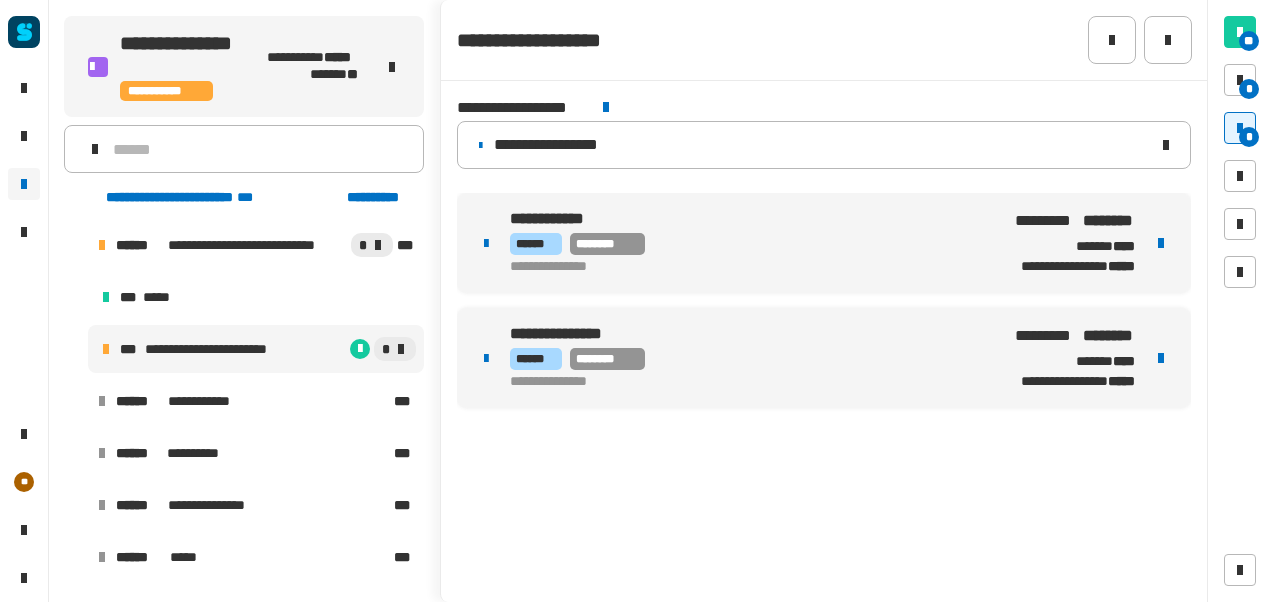 click on "**********" at bounding box center (744, 267) 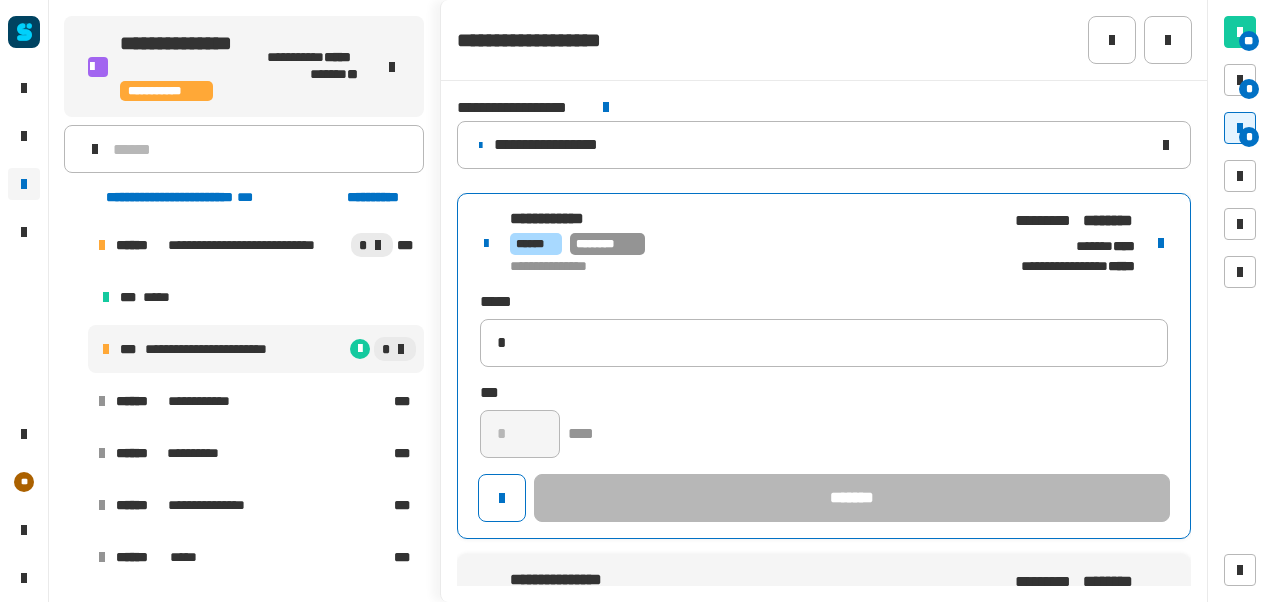 type 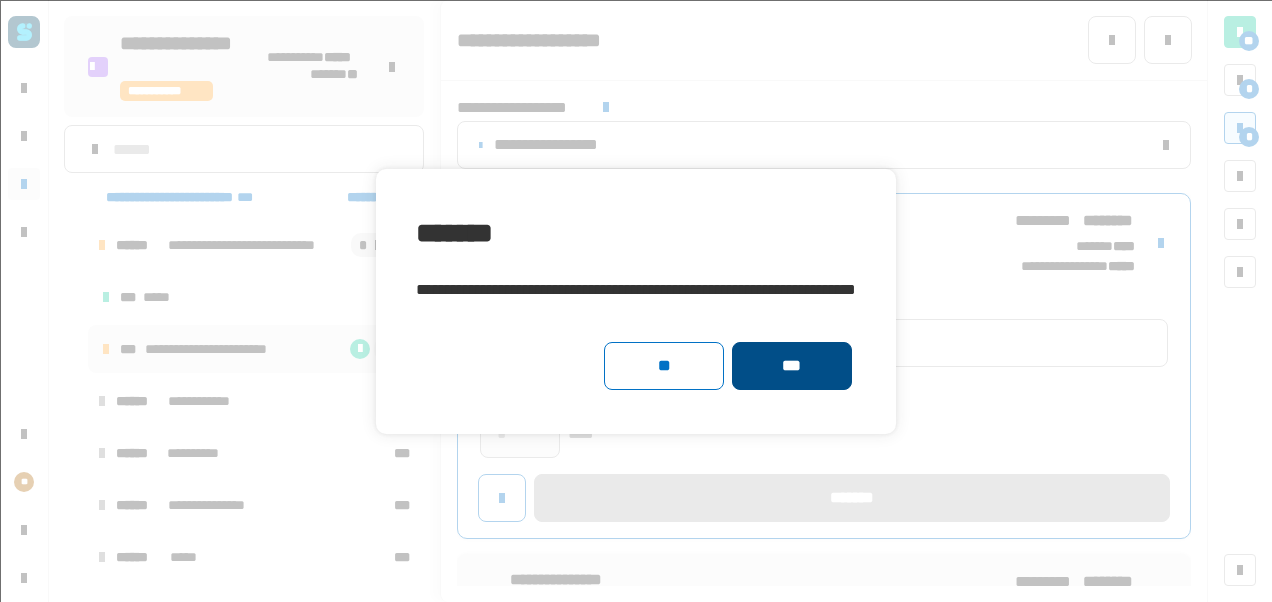 click on "***" 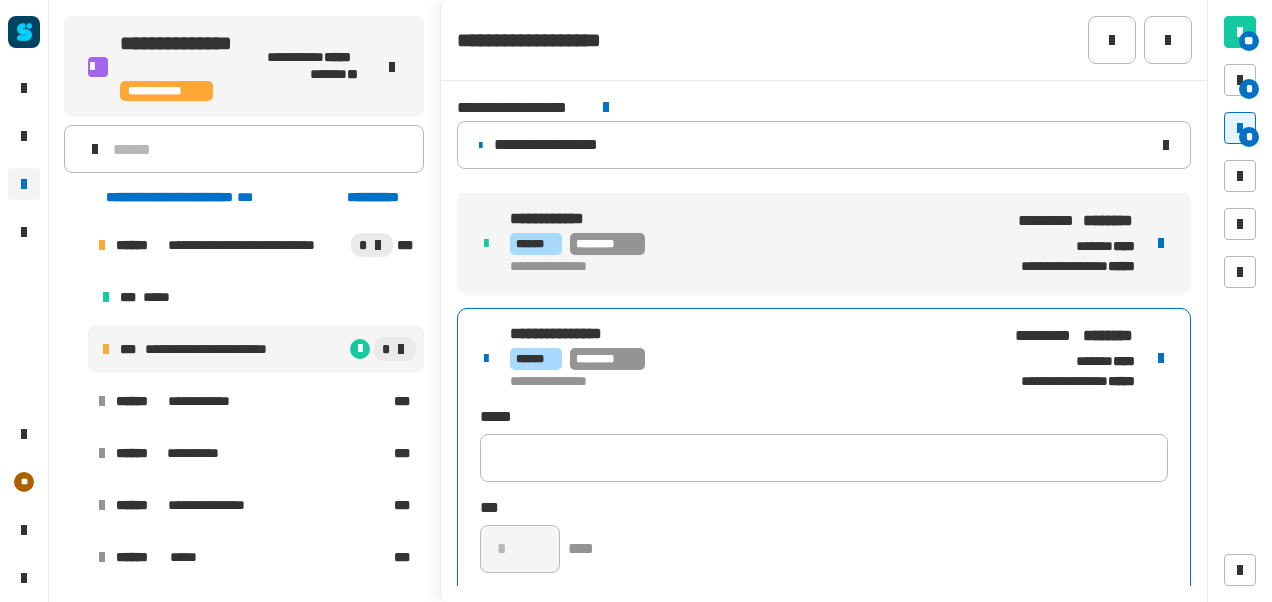 click on "**********" at bounding box center [824, 481] 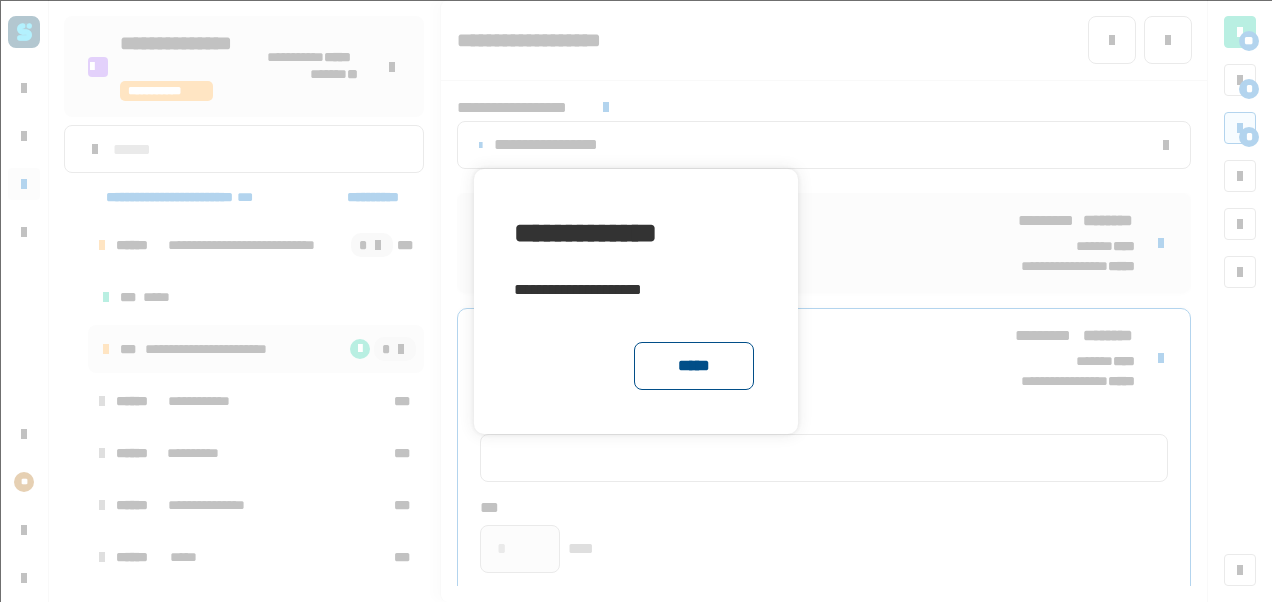click on "*****" 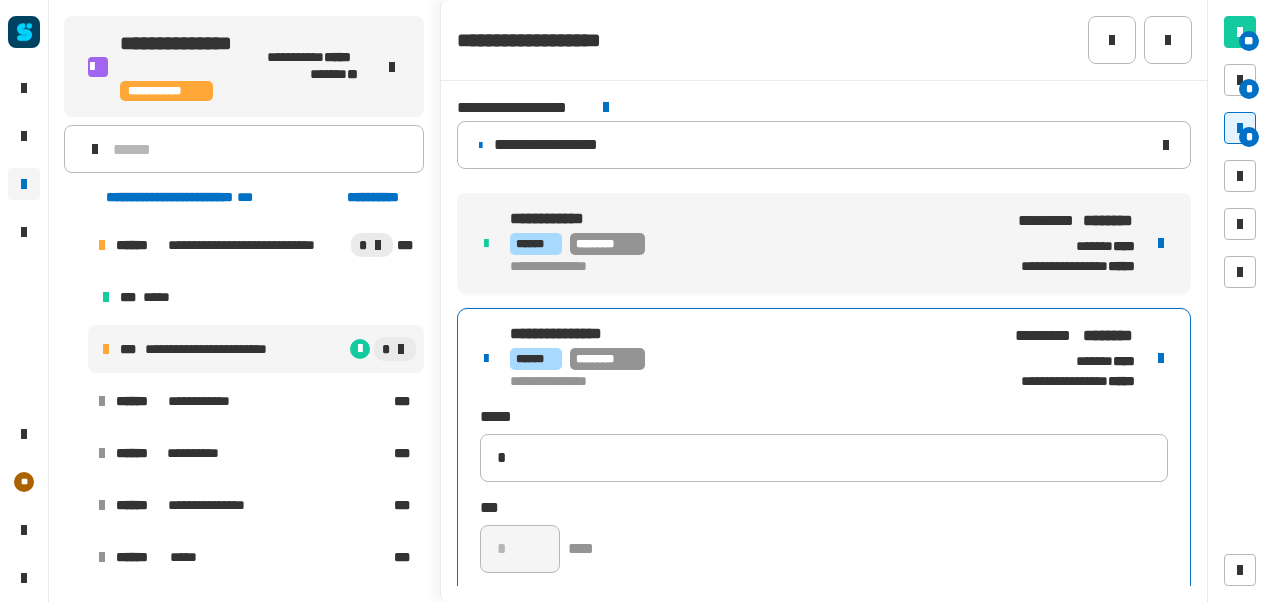 type 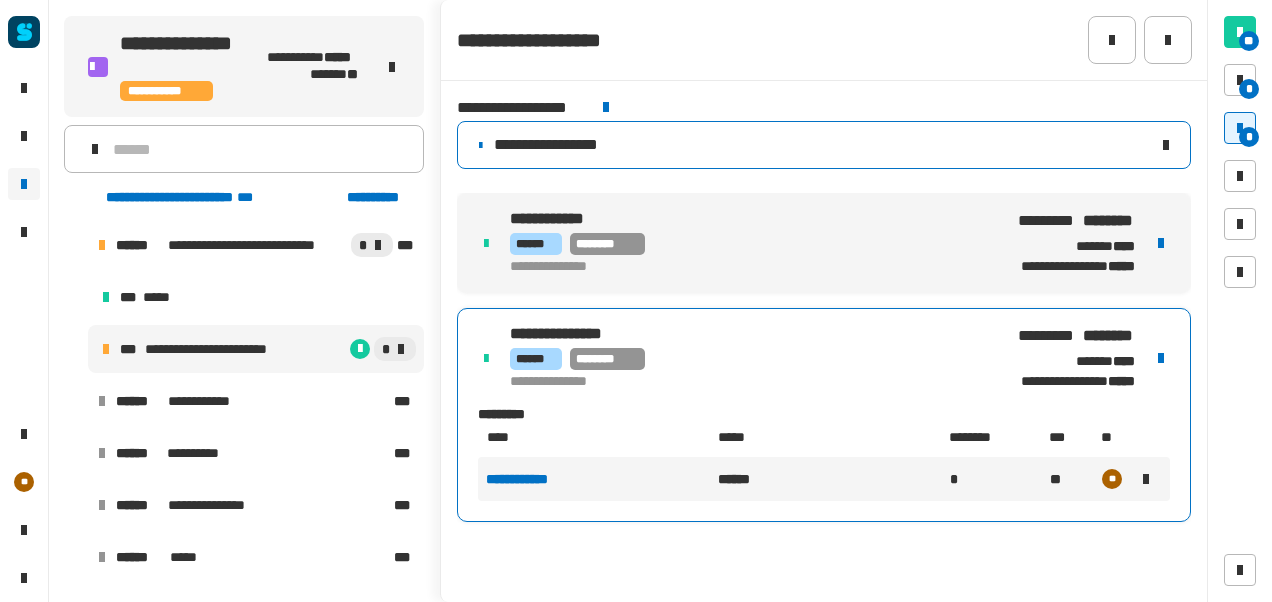 click on "**********" 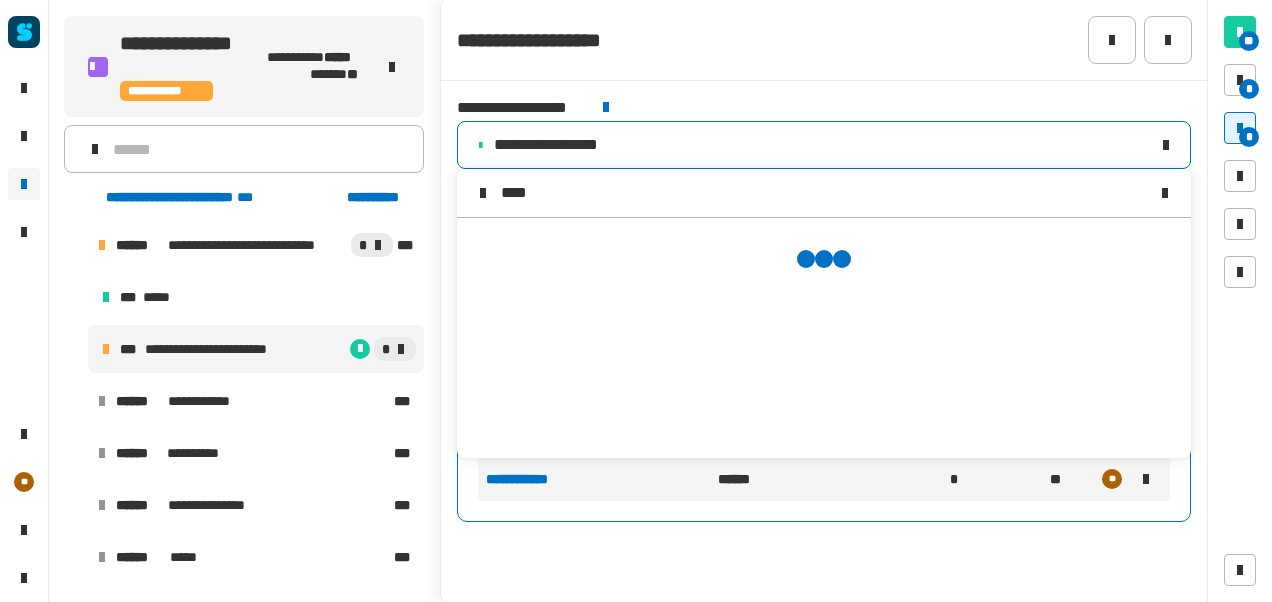 scroll, scrollTop: 0, scrollLeft: 0, axis: both 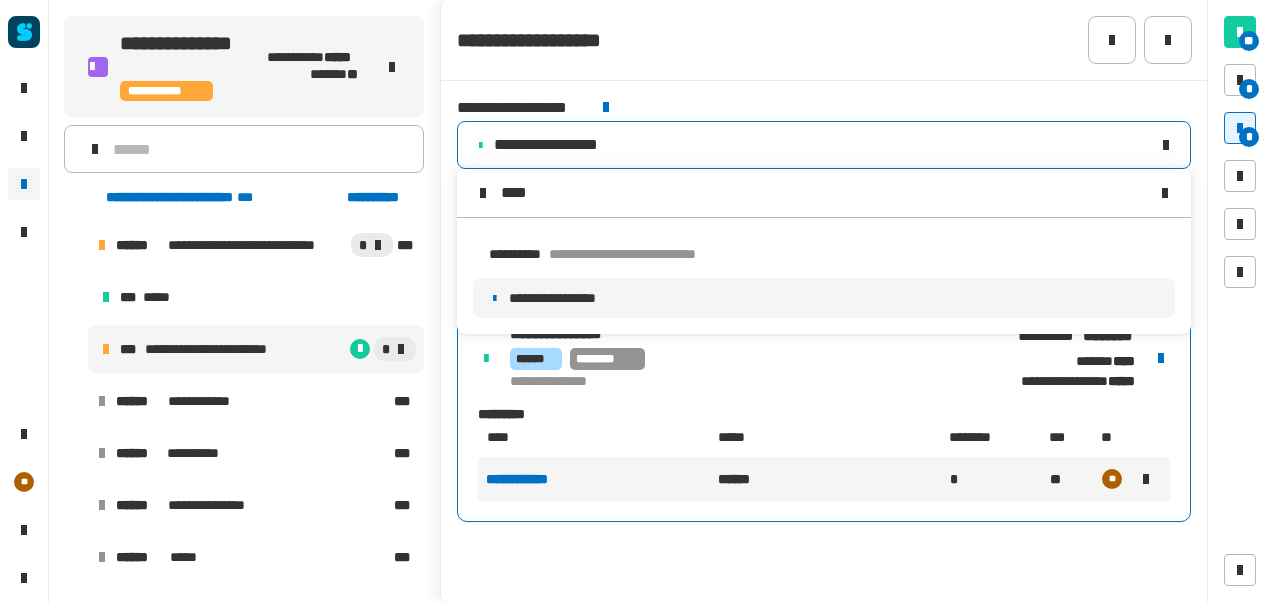type on "****" 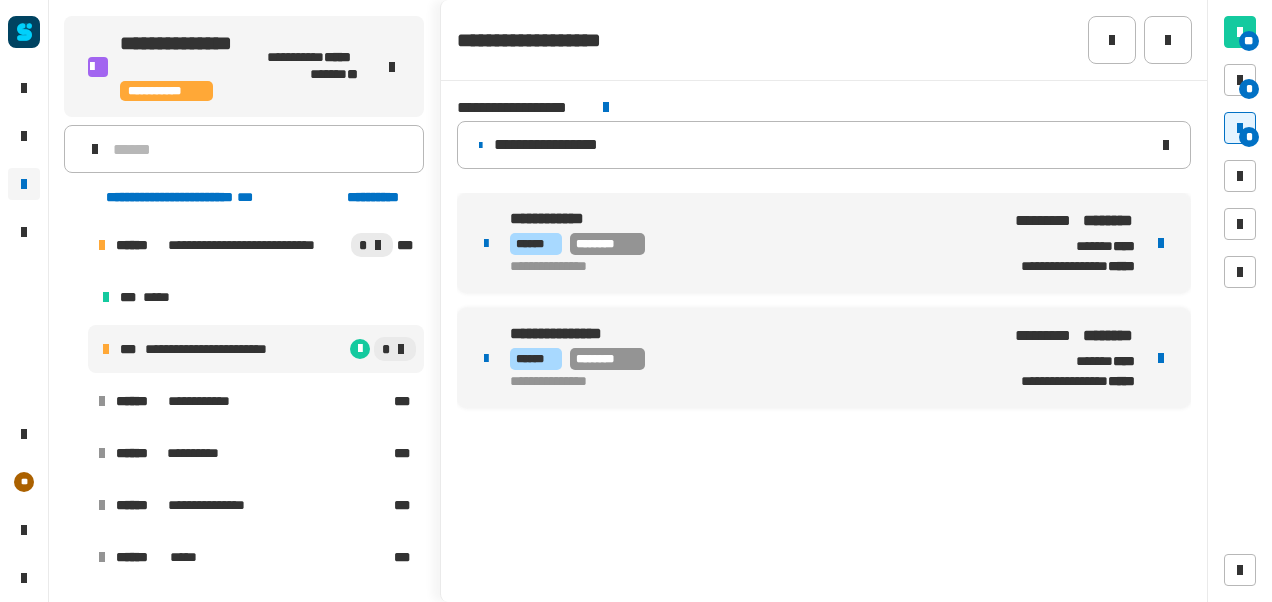 click on "****** ********" at bounding box center [744, 244] 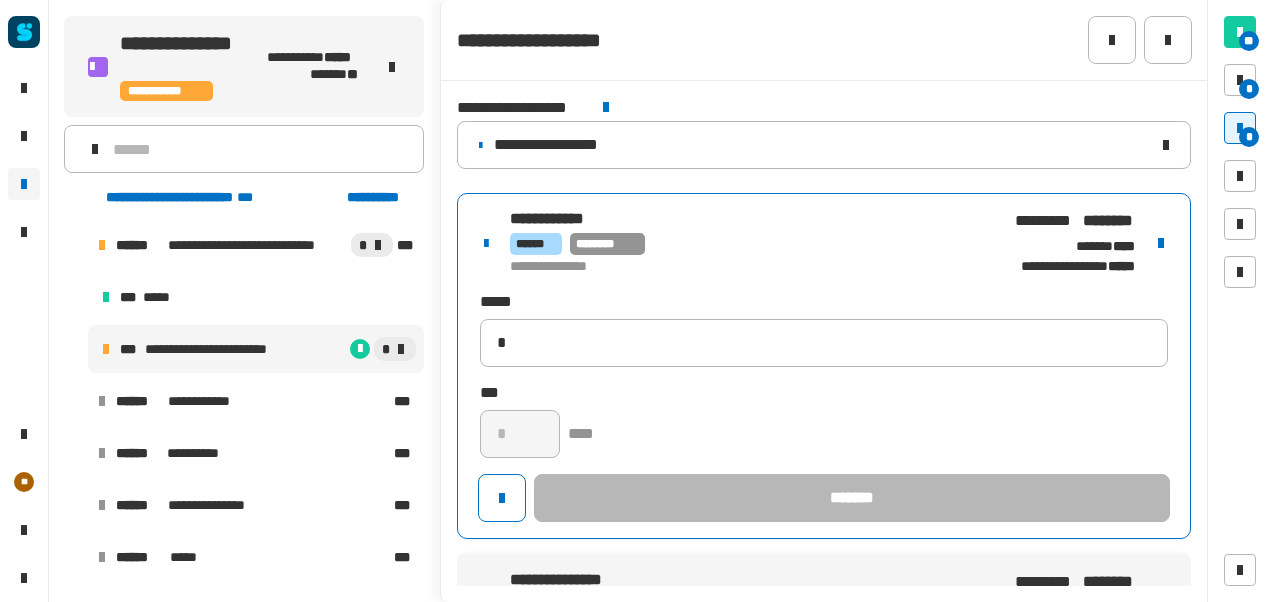type 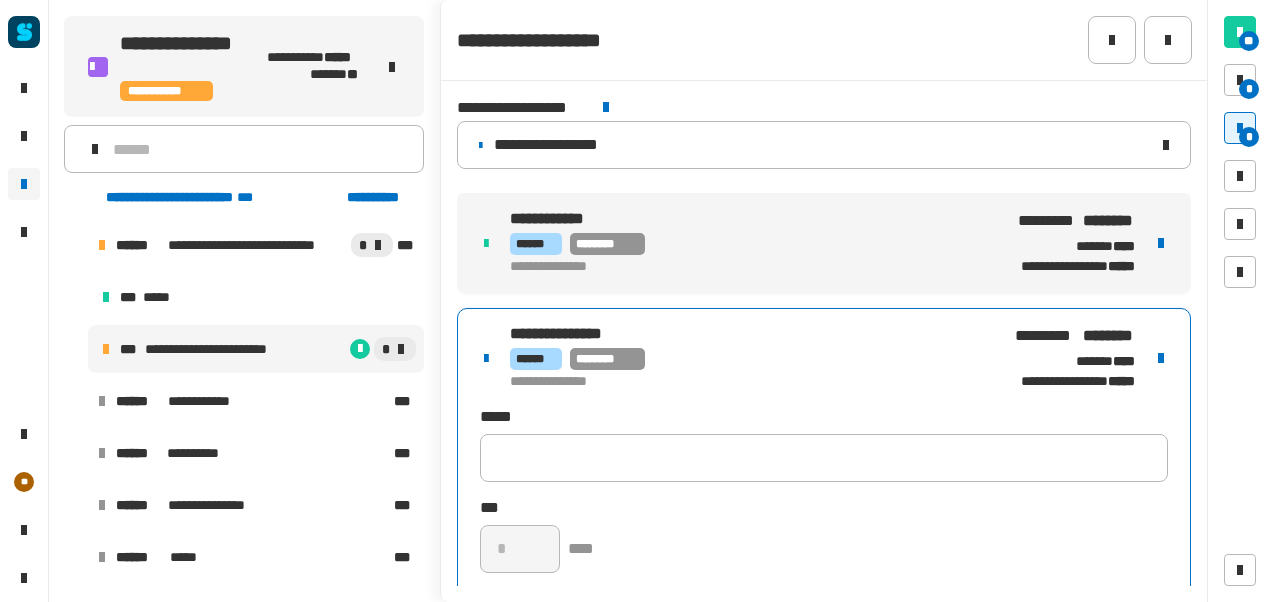 click on "**********" at bounding box center [824, 481] 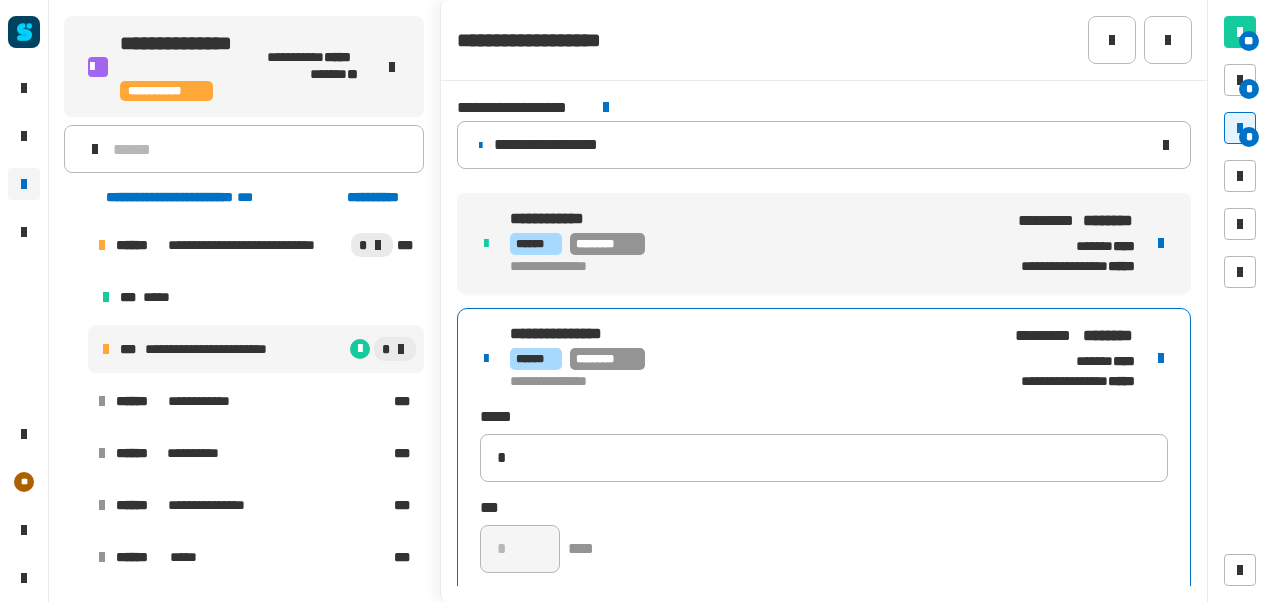 type 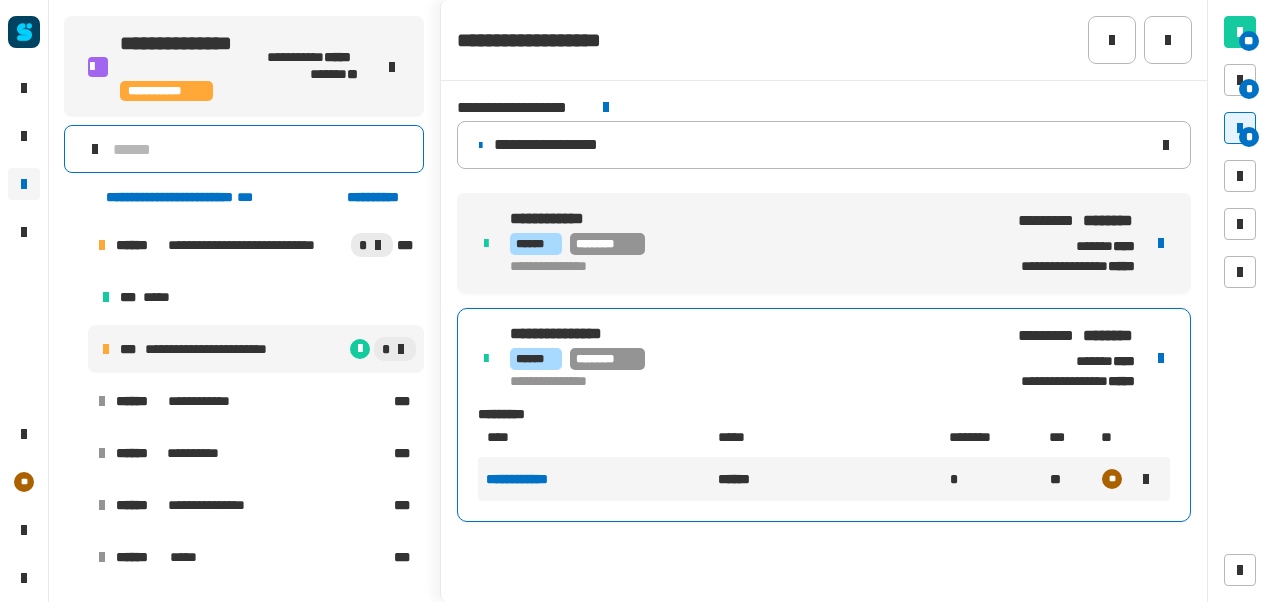 click 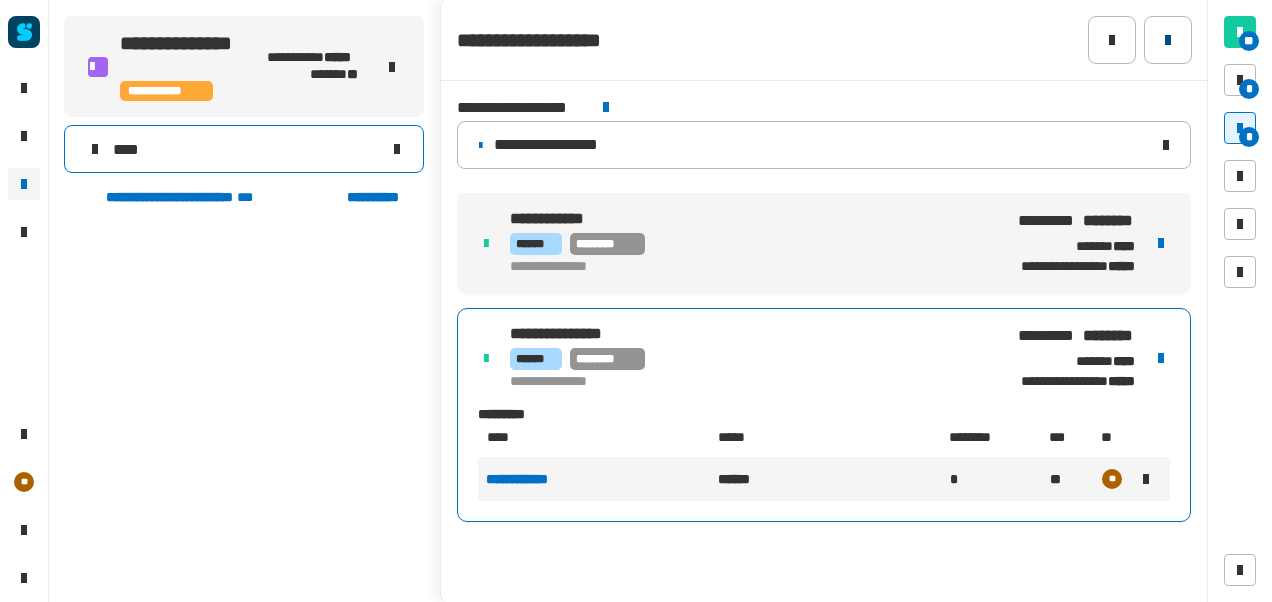 type on "****" 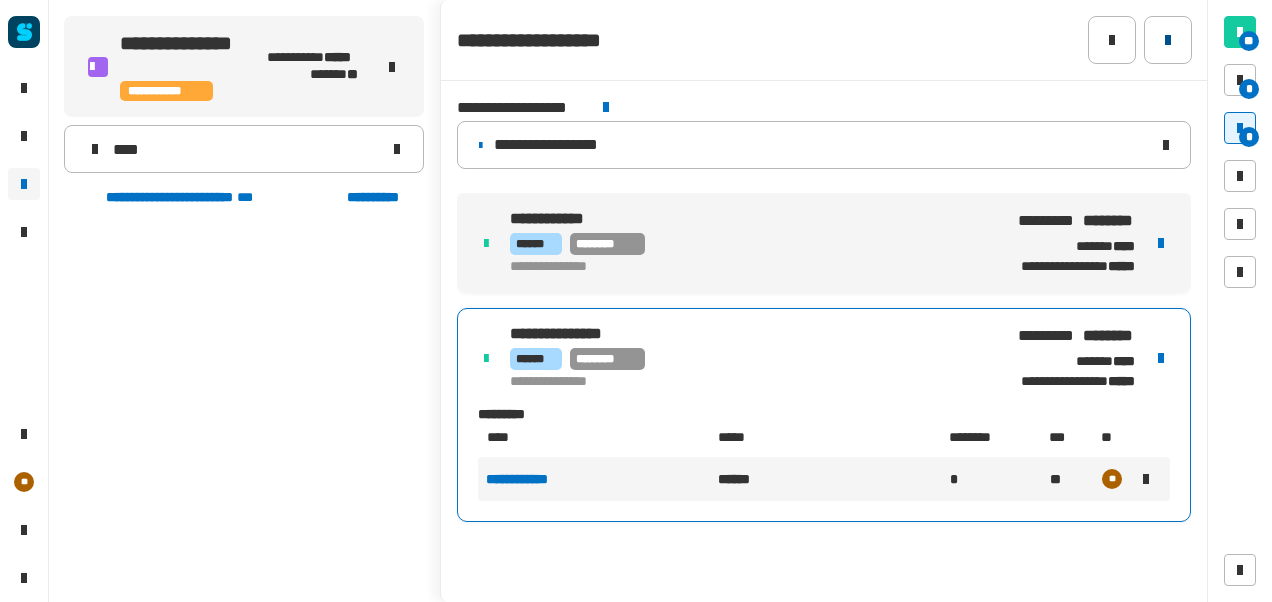 click 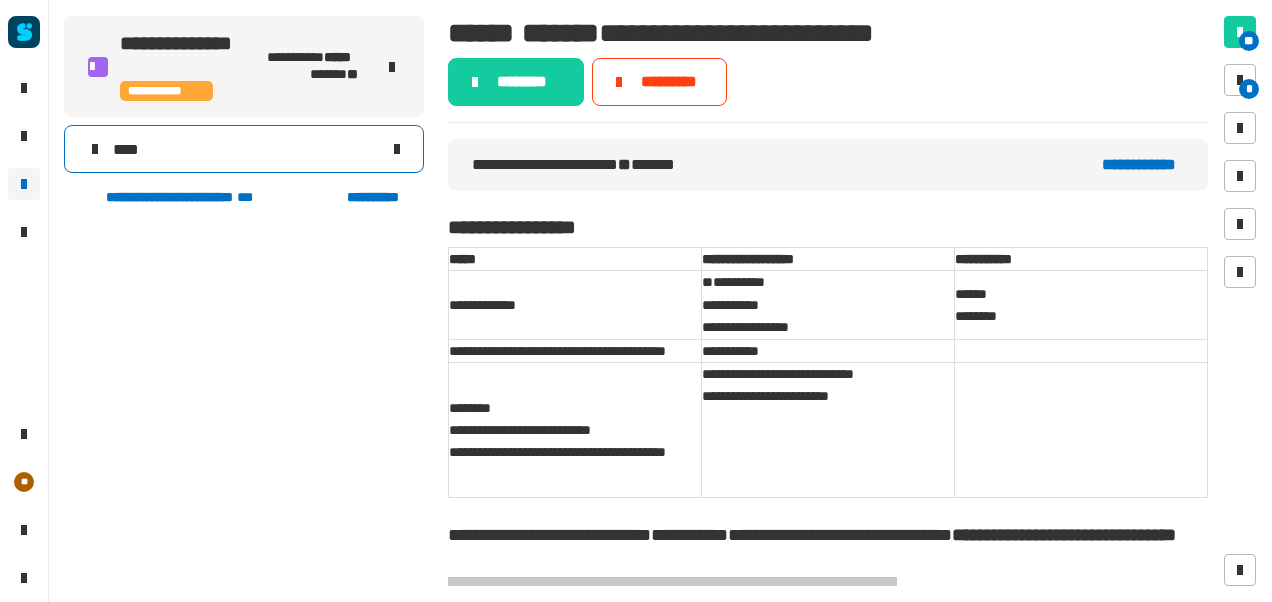 click 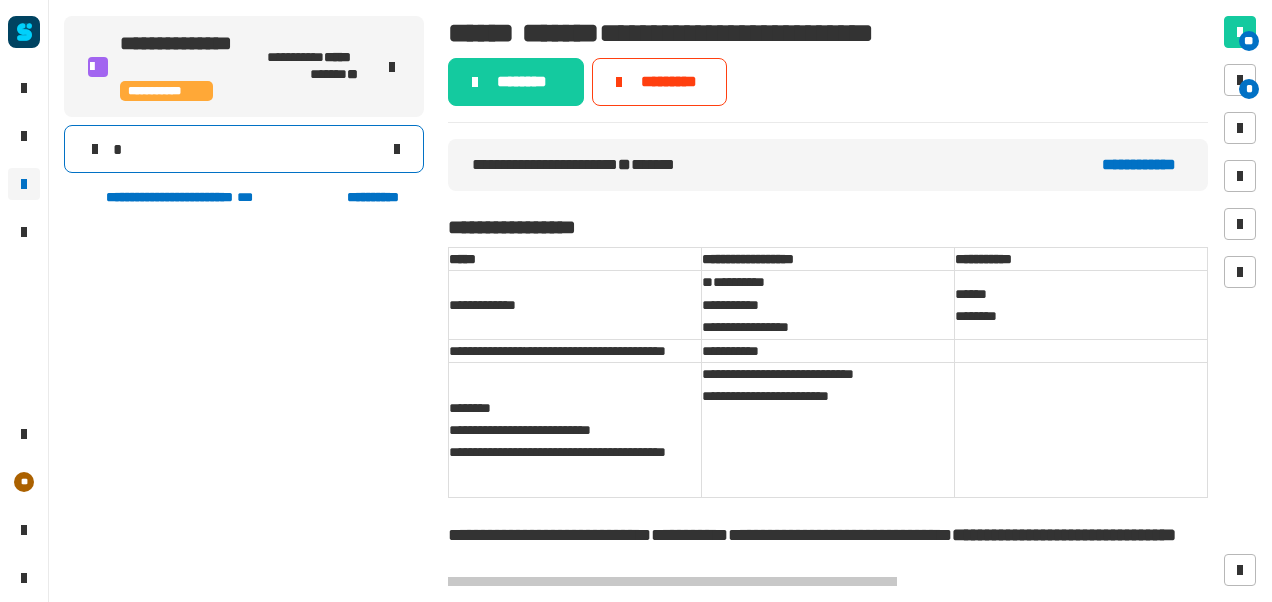 type 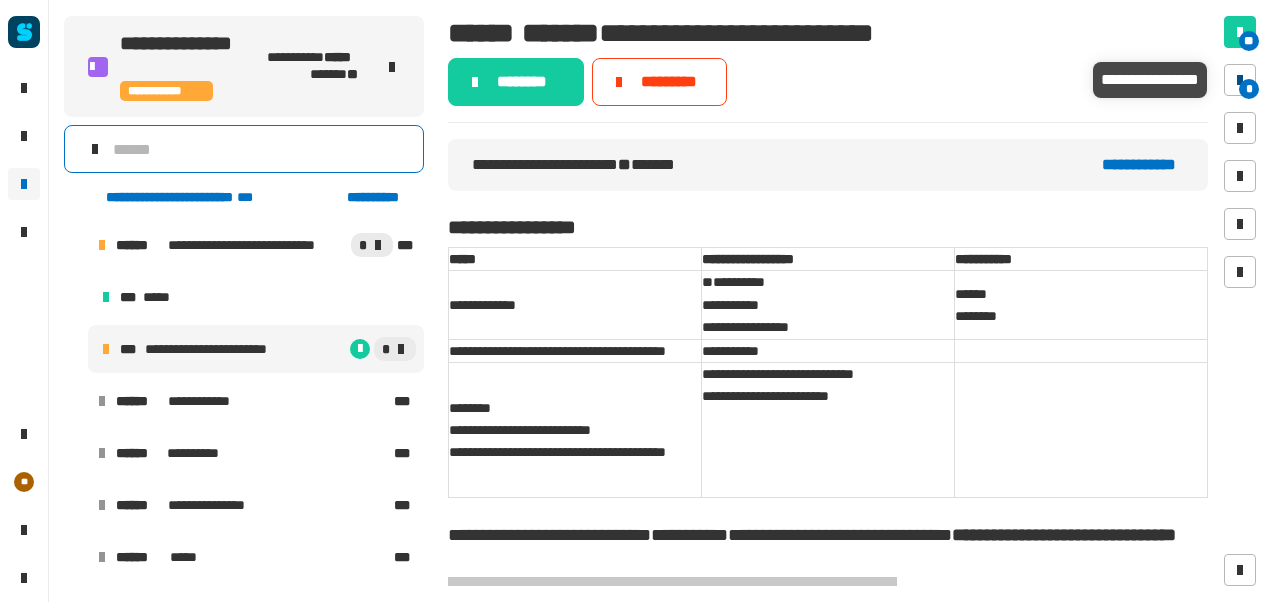 click at bounding box center [1240, 80] 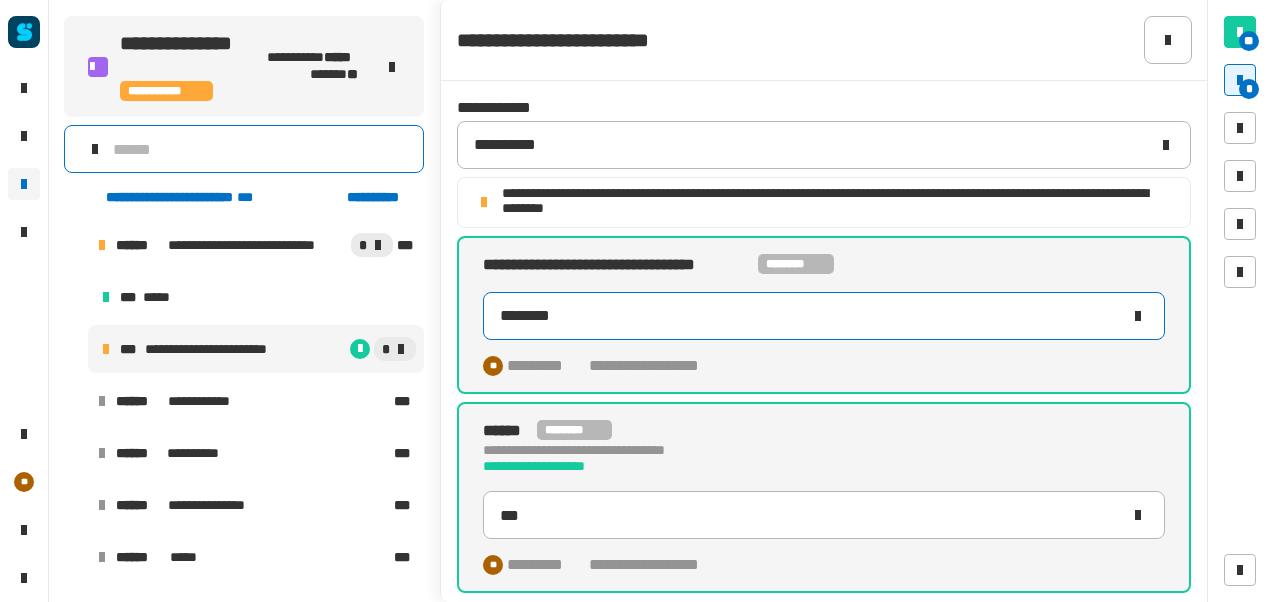 click on "********" 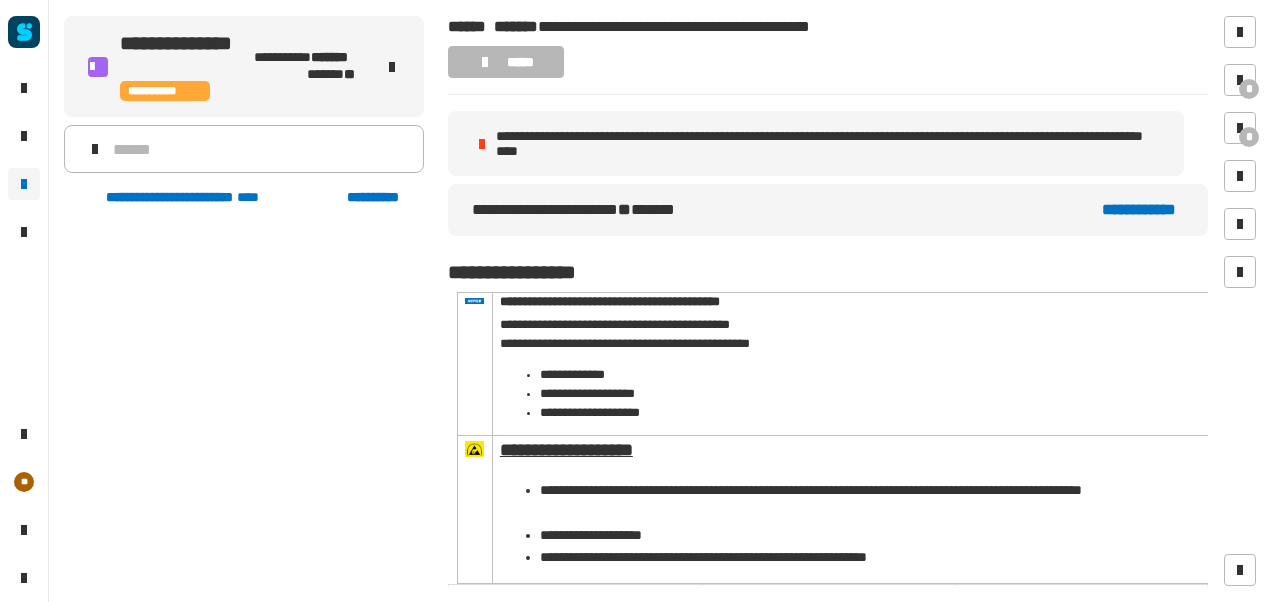 scroll, scrollTop: 0, scrollLeft: 0, axis: both 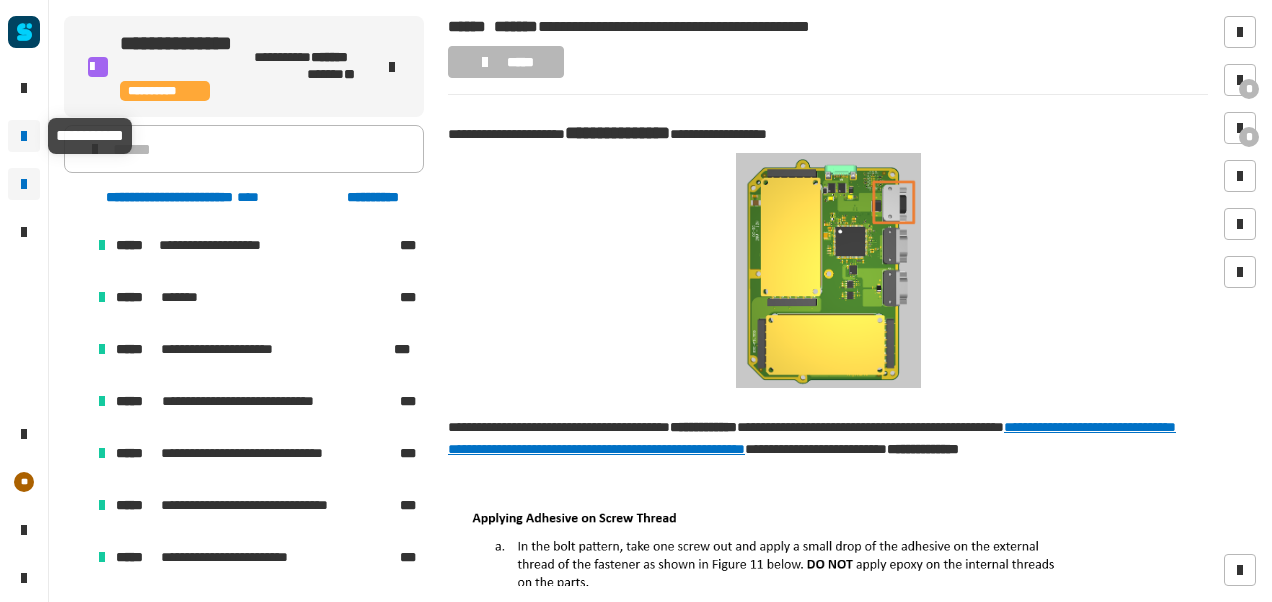 click 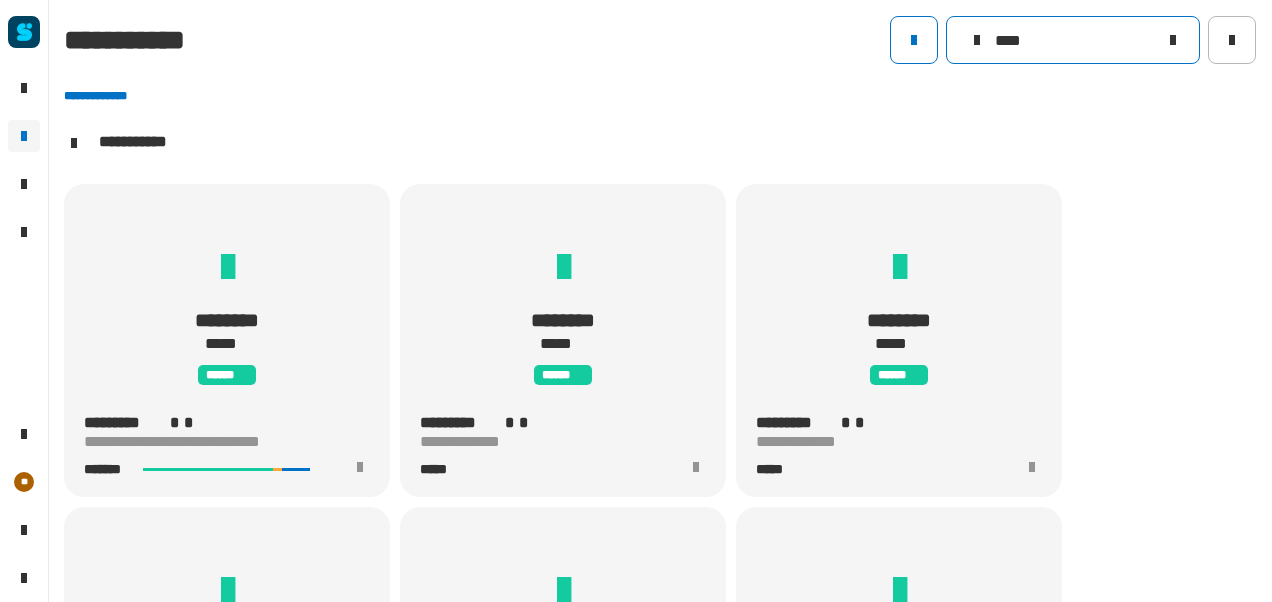scroll, scrollTop: 1, scrollLeft: 0, axis: vertical 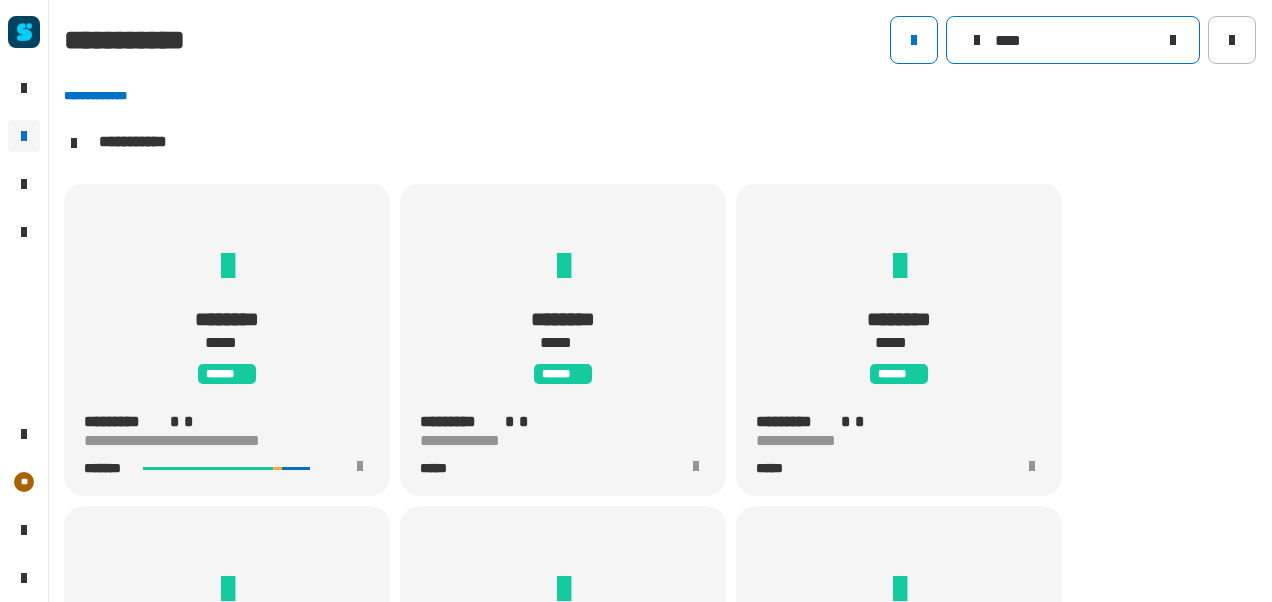 click on "****" 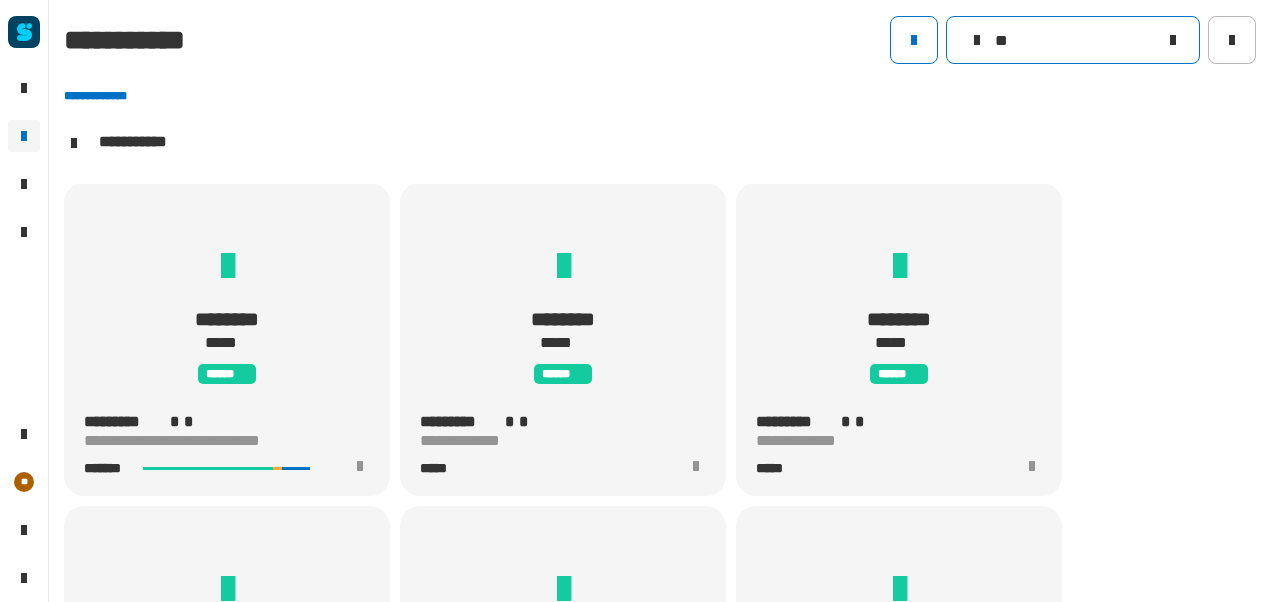 type on "*" 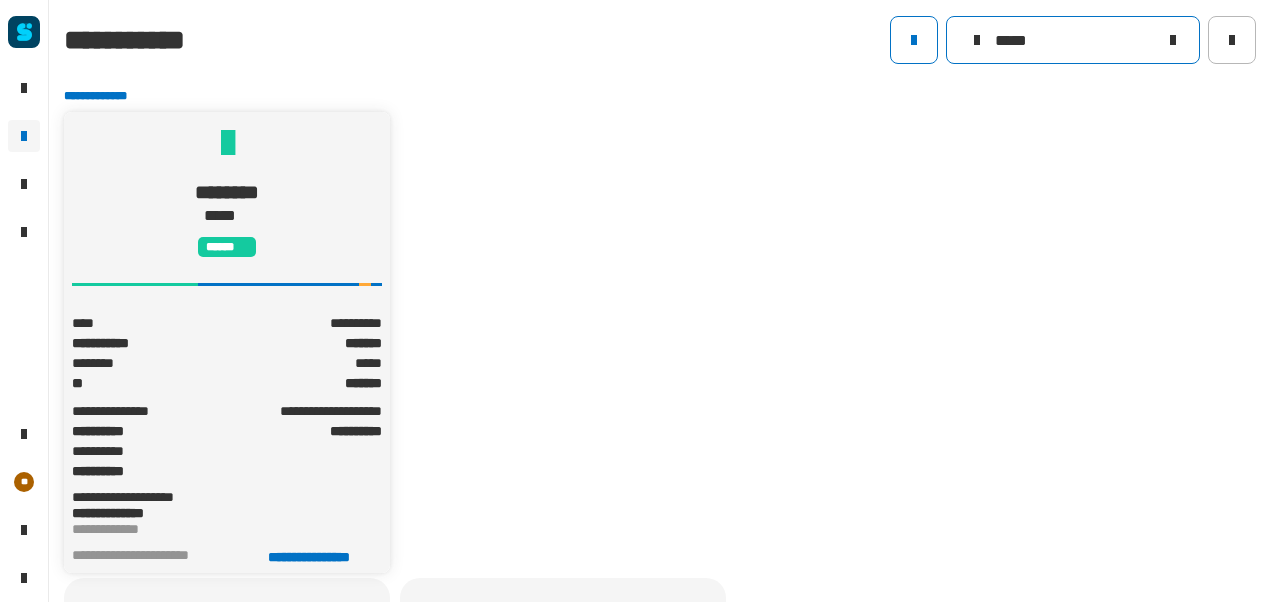 type on "*****" 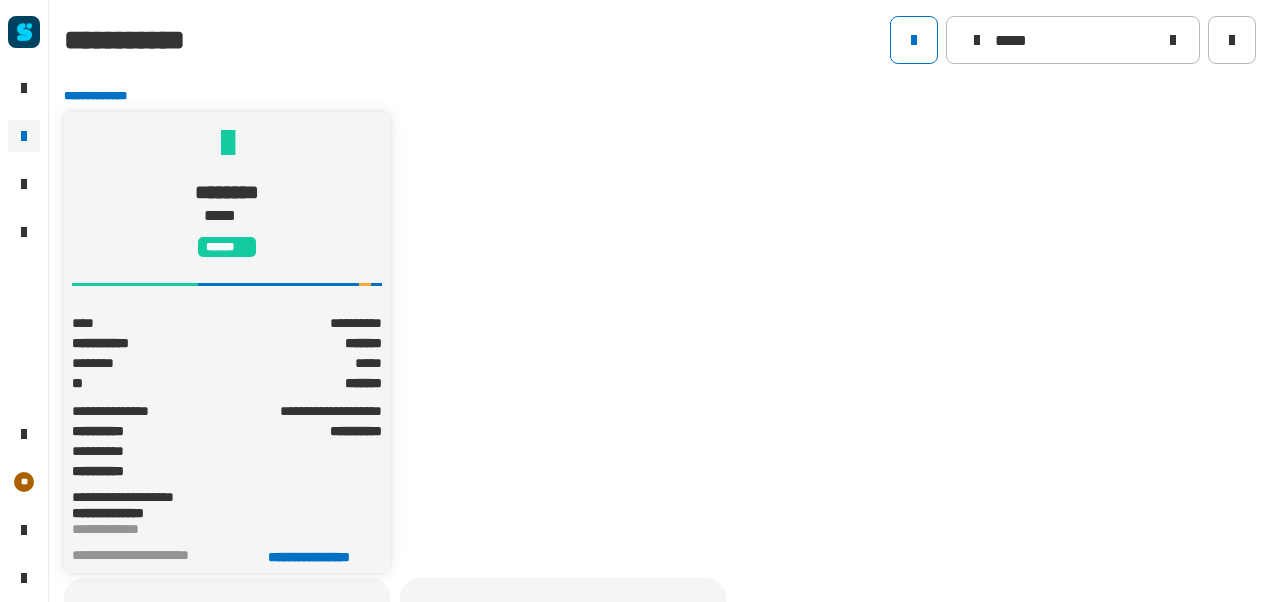 click on "******** ***** ******" 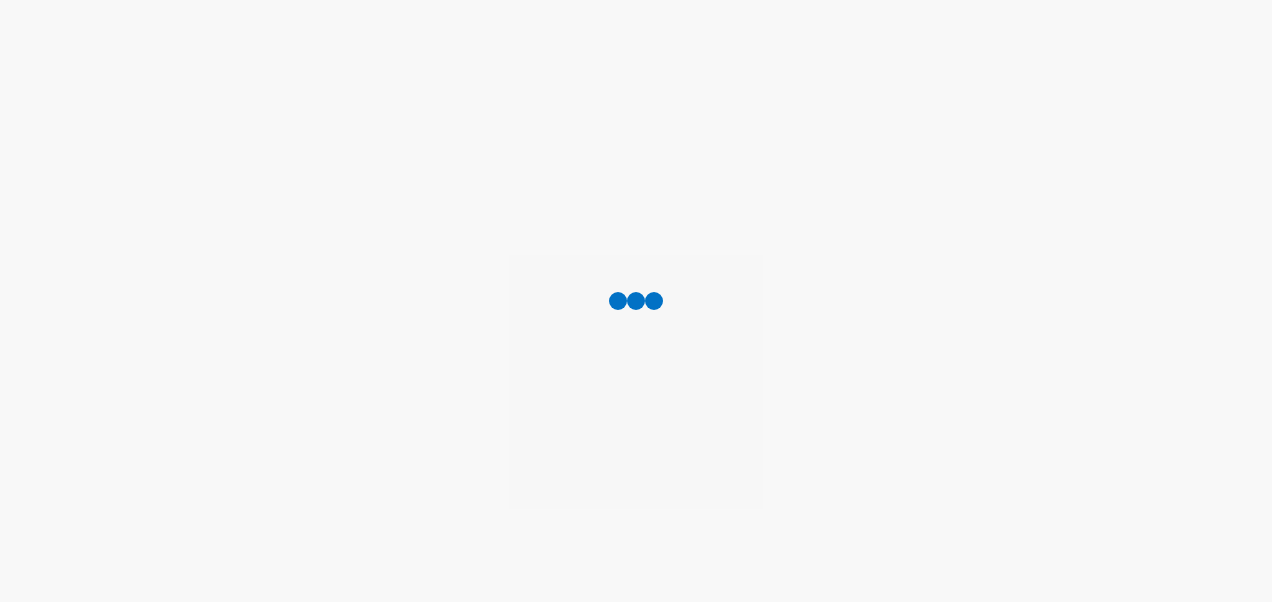 scroll, scrollTop: 0, scrollLeft: 0, axis: both 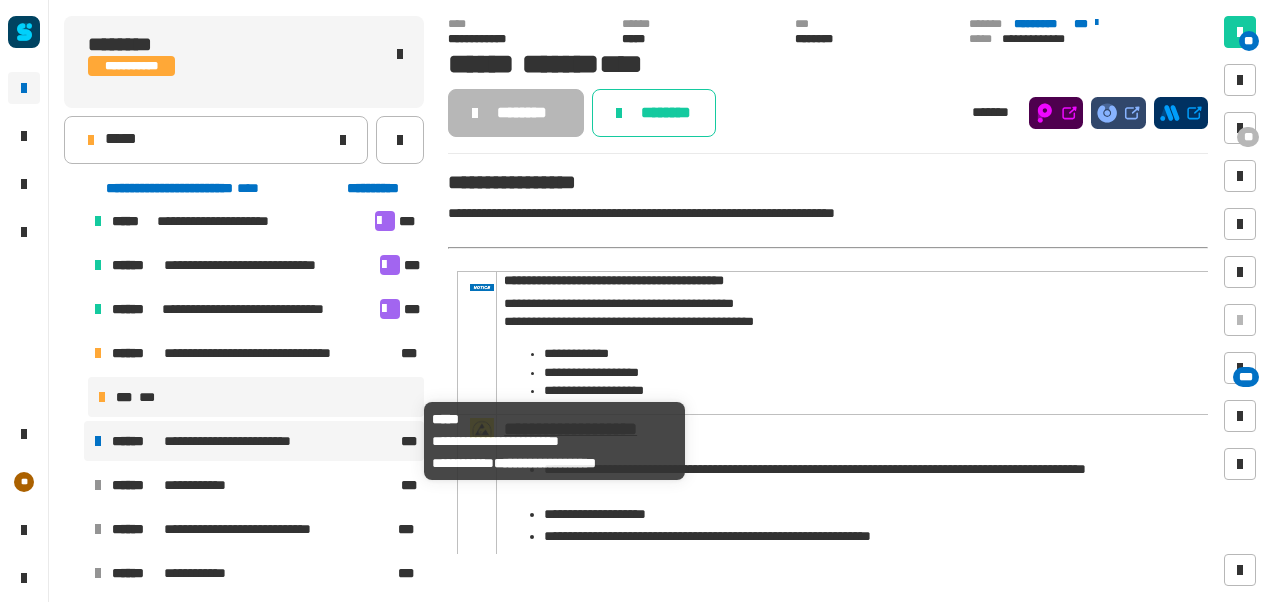 click on "**********" at bounding box center (242, 441) 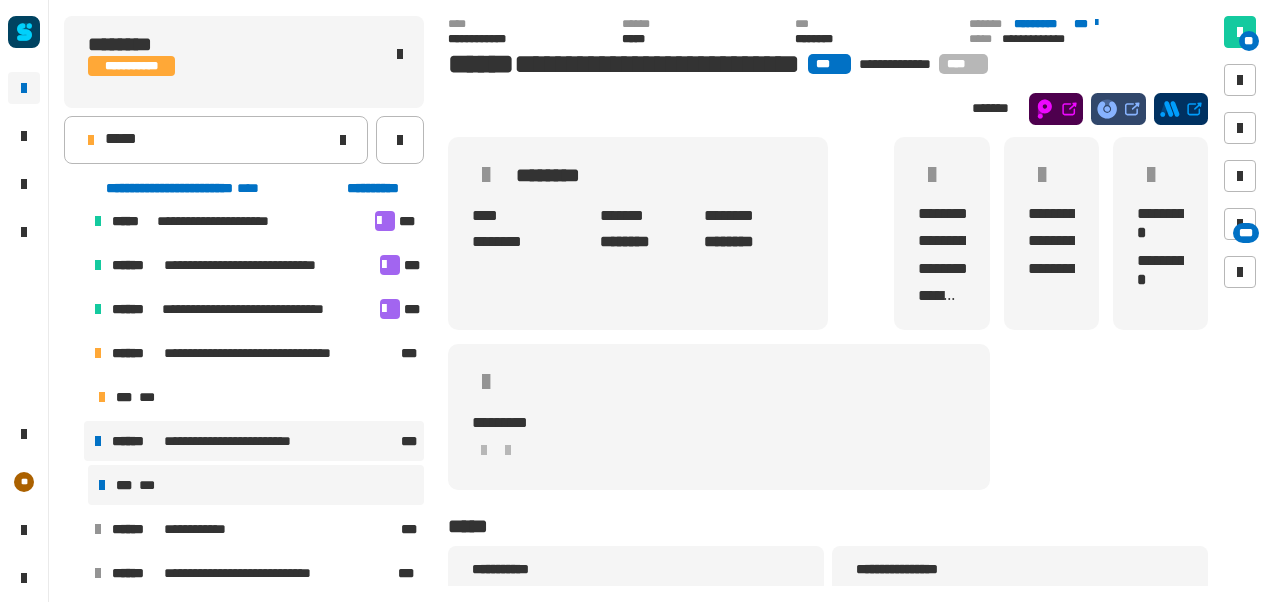 click on "*** ***" at bounding box center [256, 485] 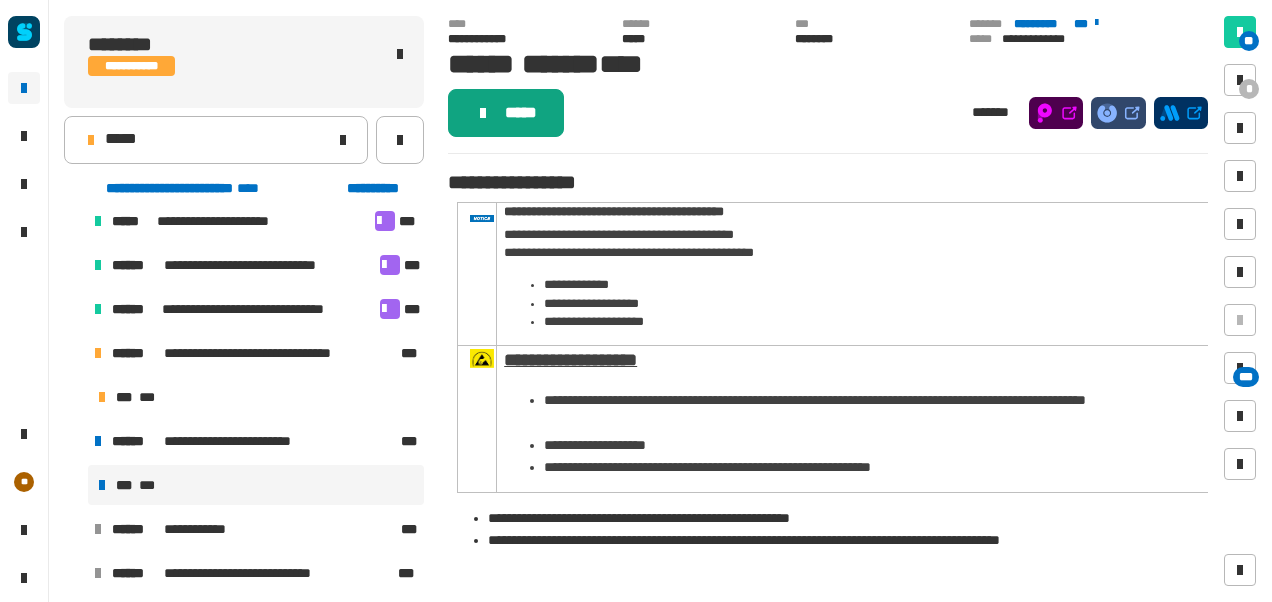 click on "*****" 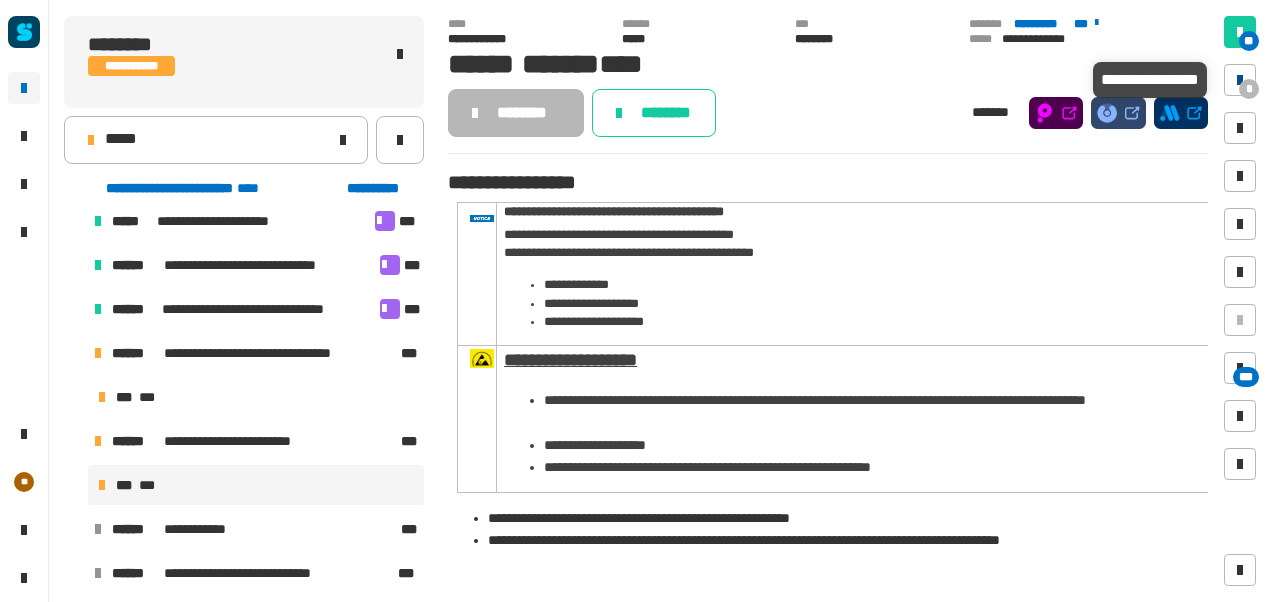 click at bounding box center (1240, 80) 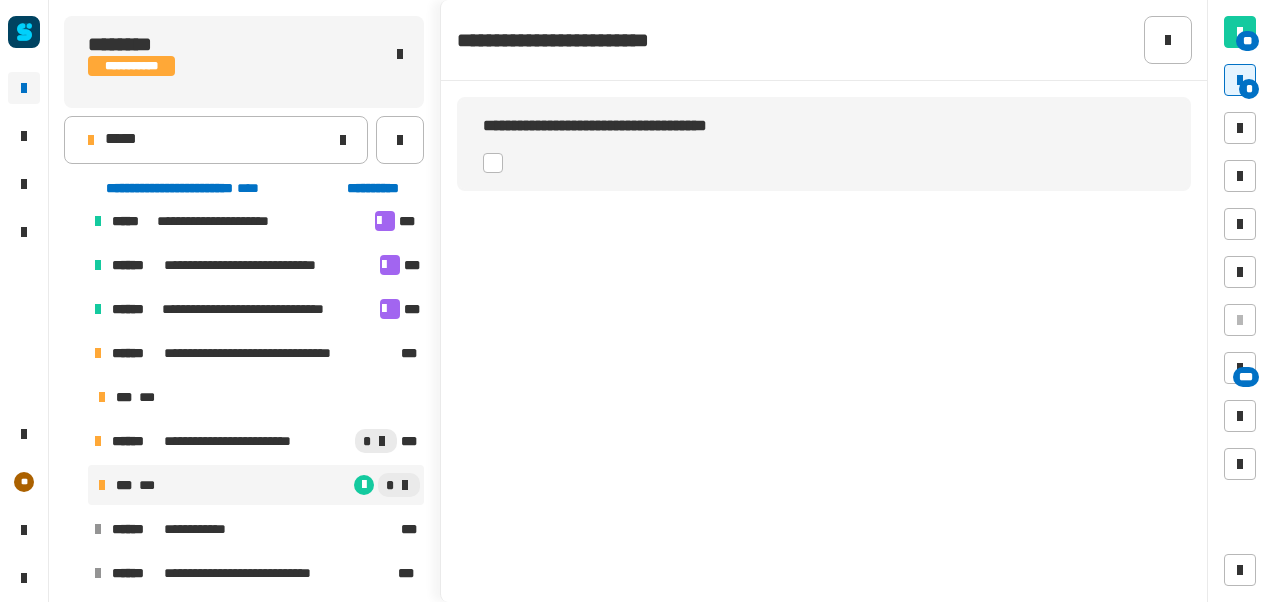 click 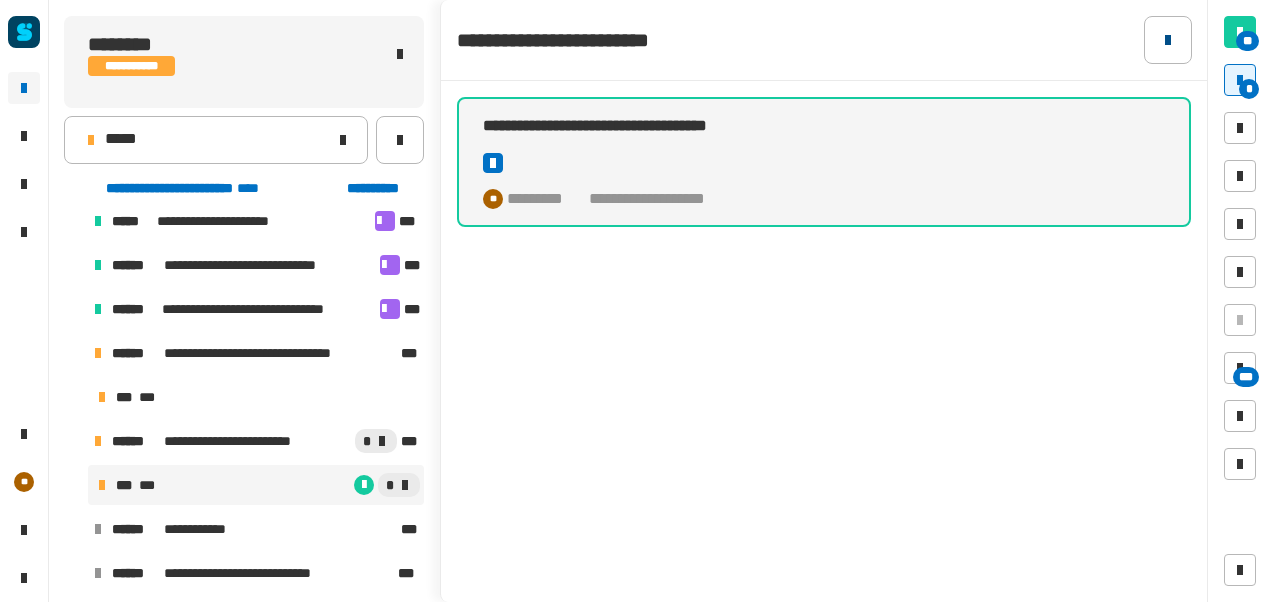 click 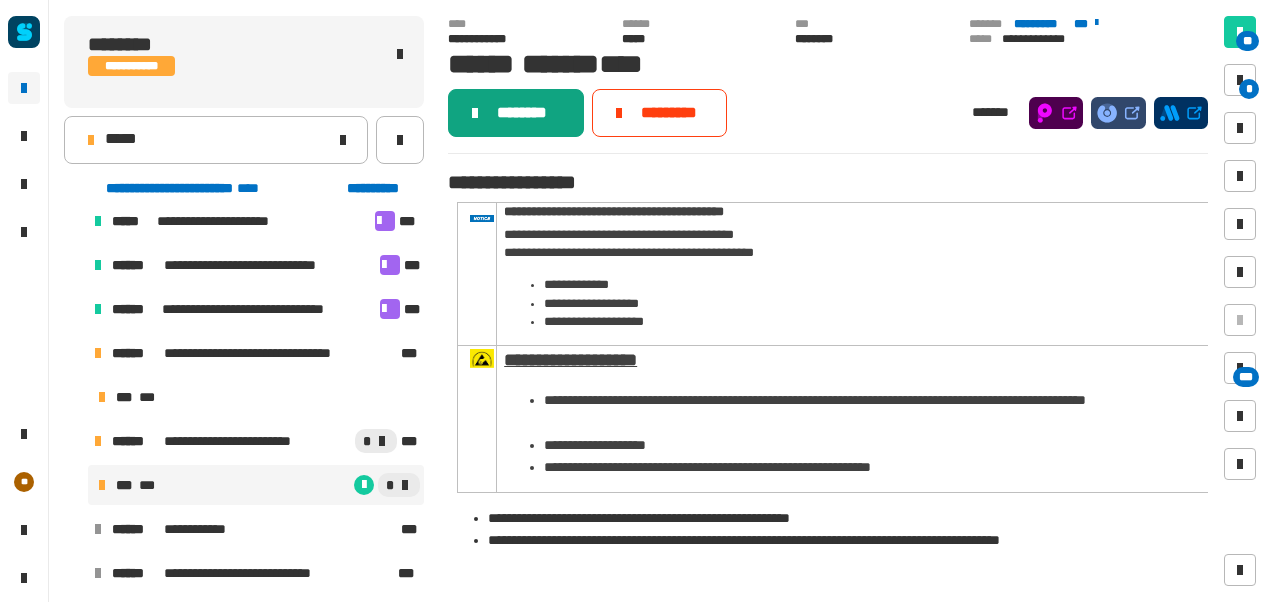 click on "********" 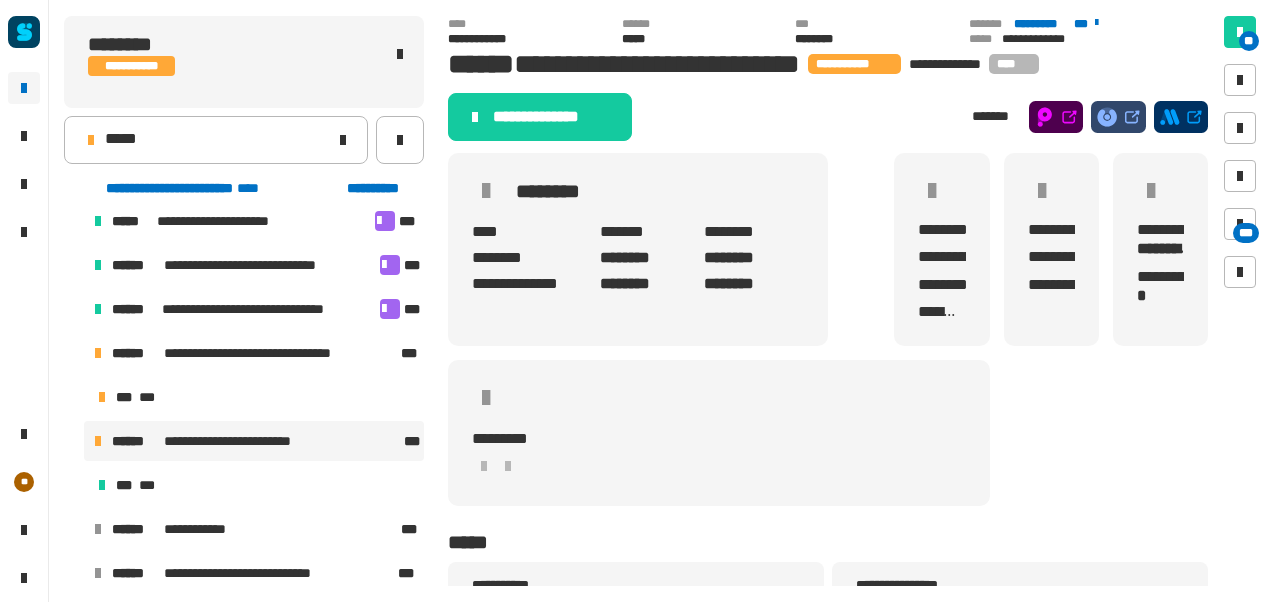 click on "**********" 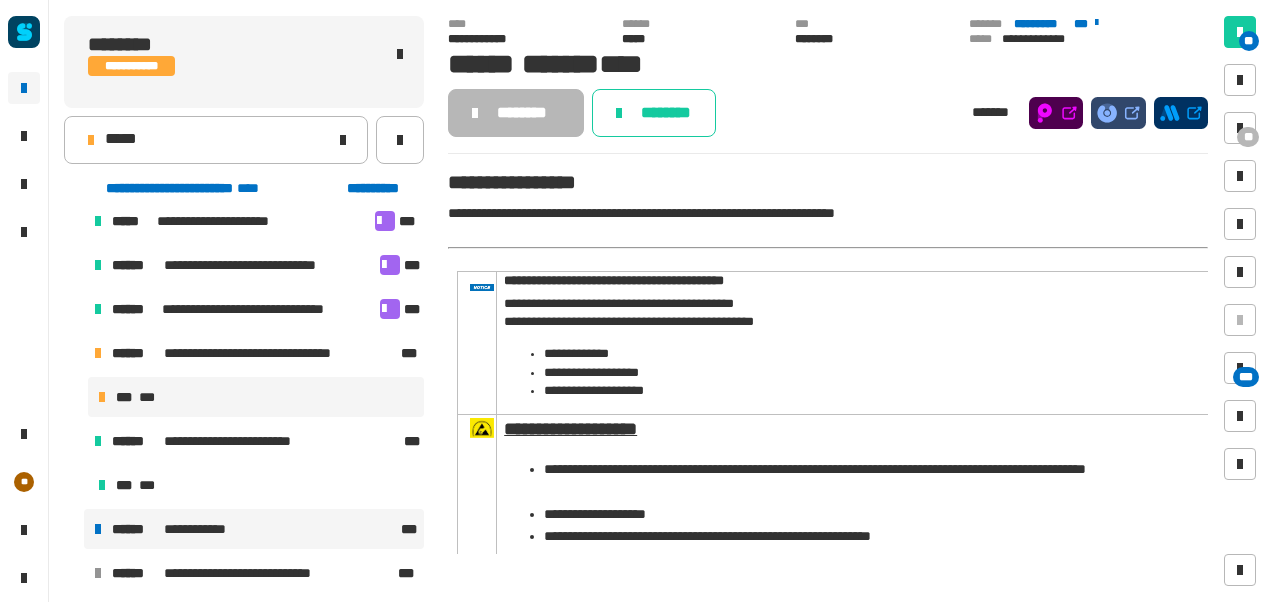 click on "**********" at bounding box center [254, 529] 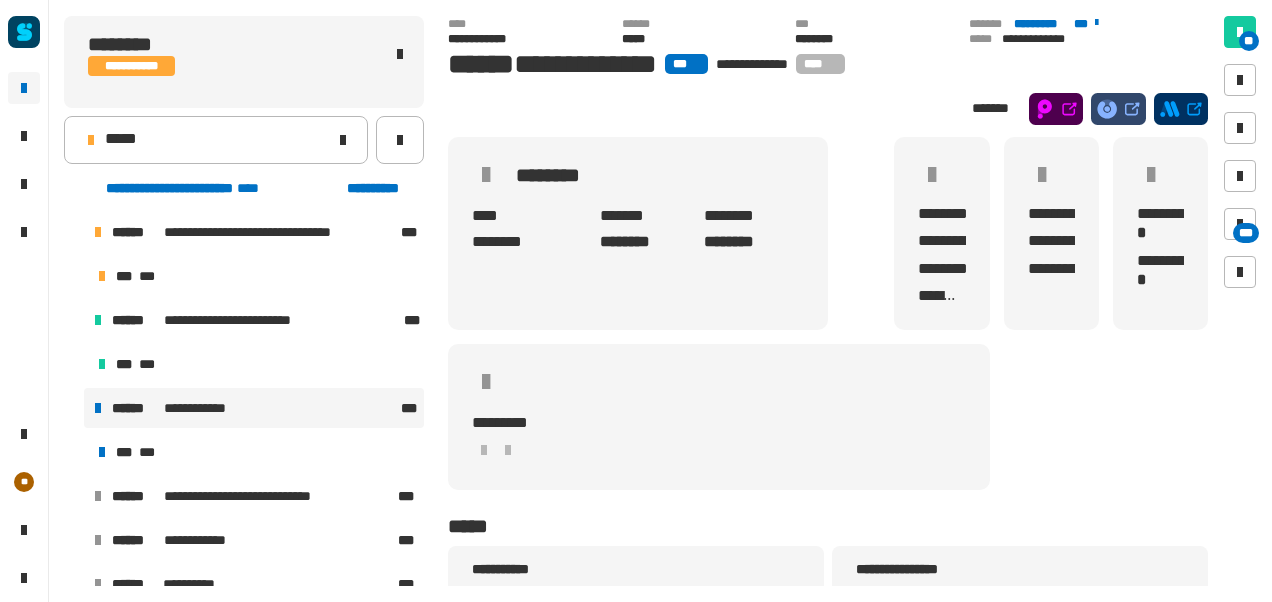 scroll, scrollTop: 514, scrollLeft: 0, axis: vertical 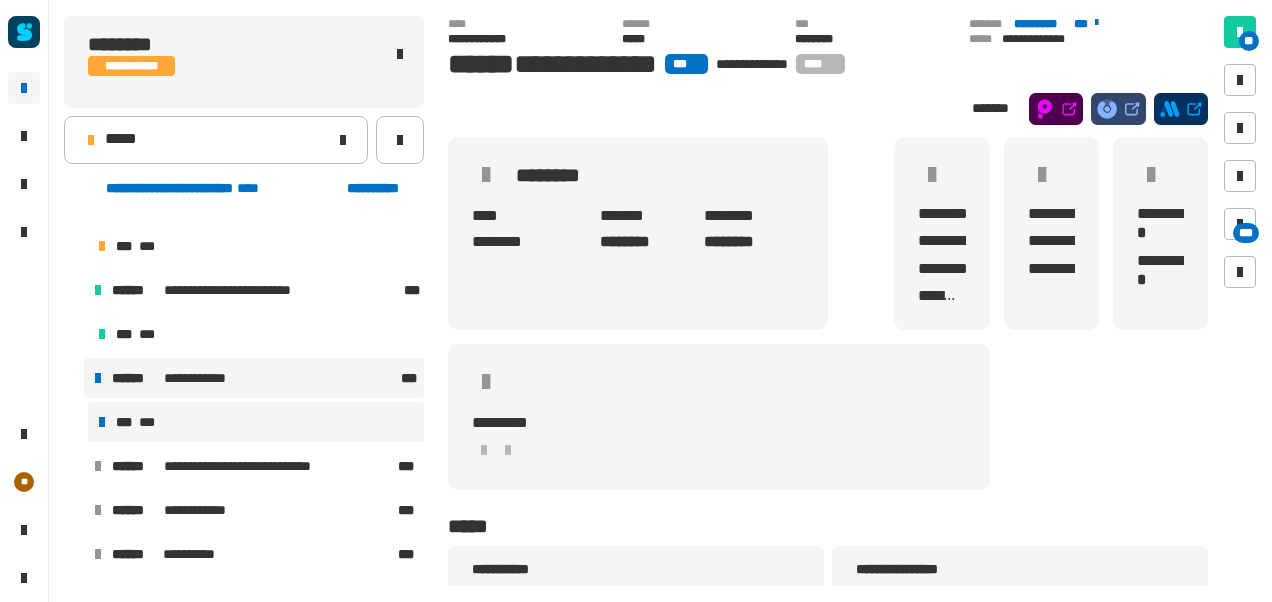 click on "*** ***" at bounding box center [256, 422] 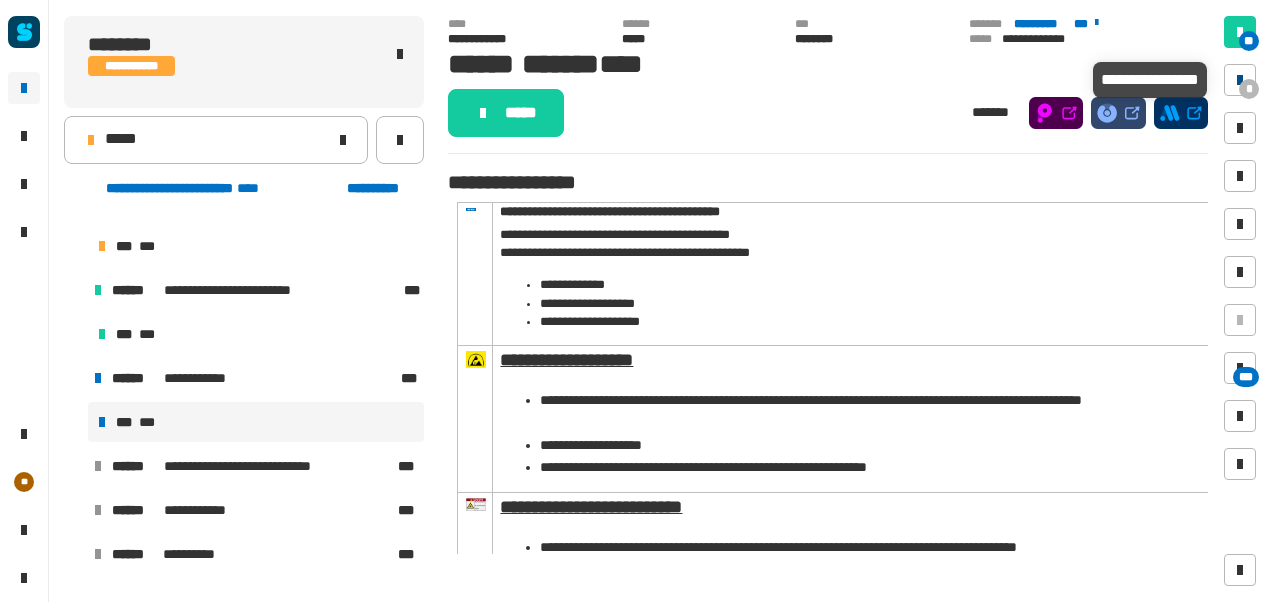 click at bounding box center (1240, 80) 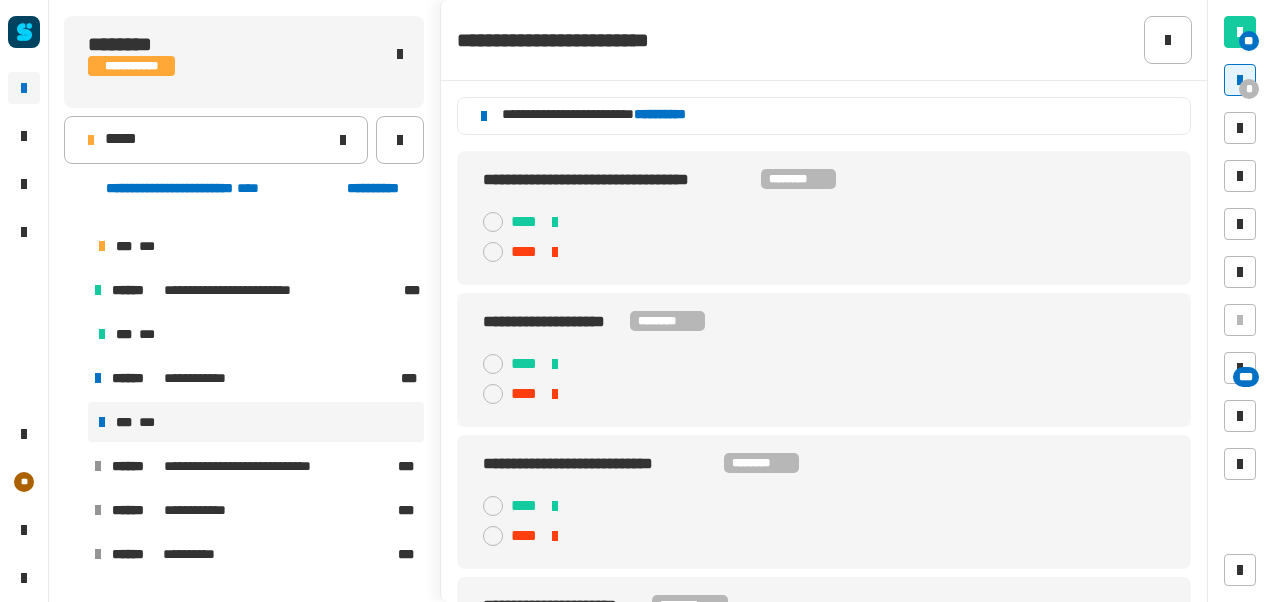 click 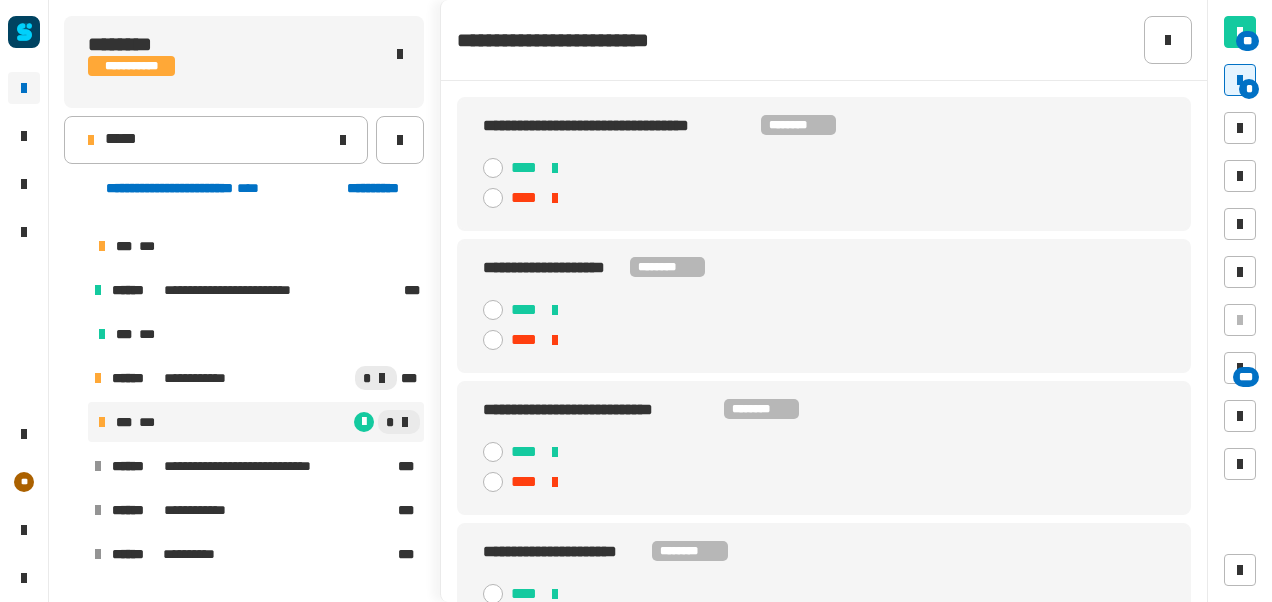 click 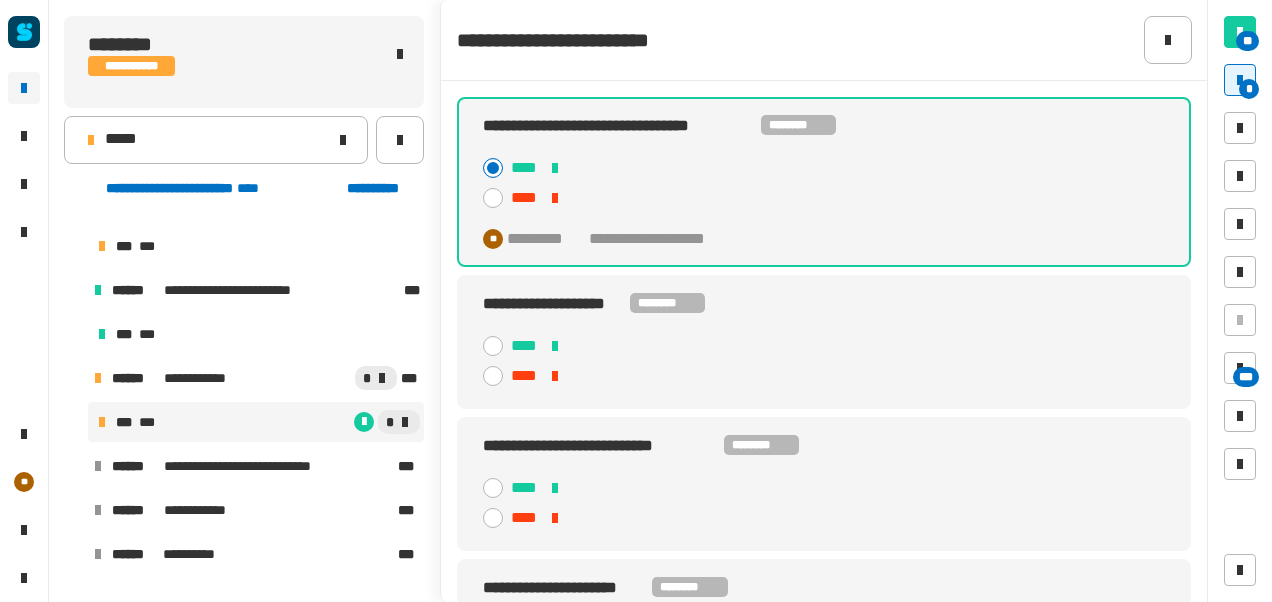click 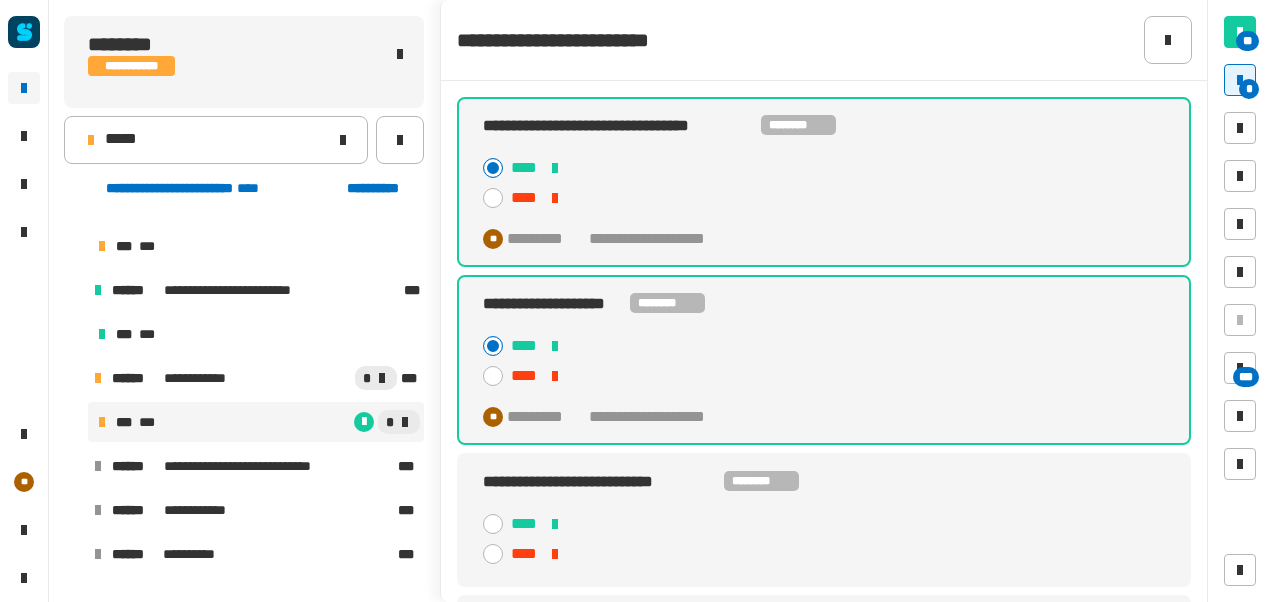 click 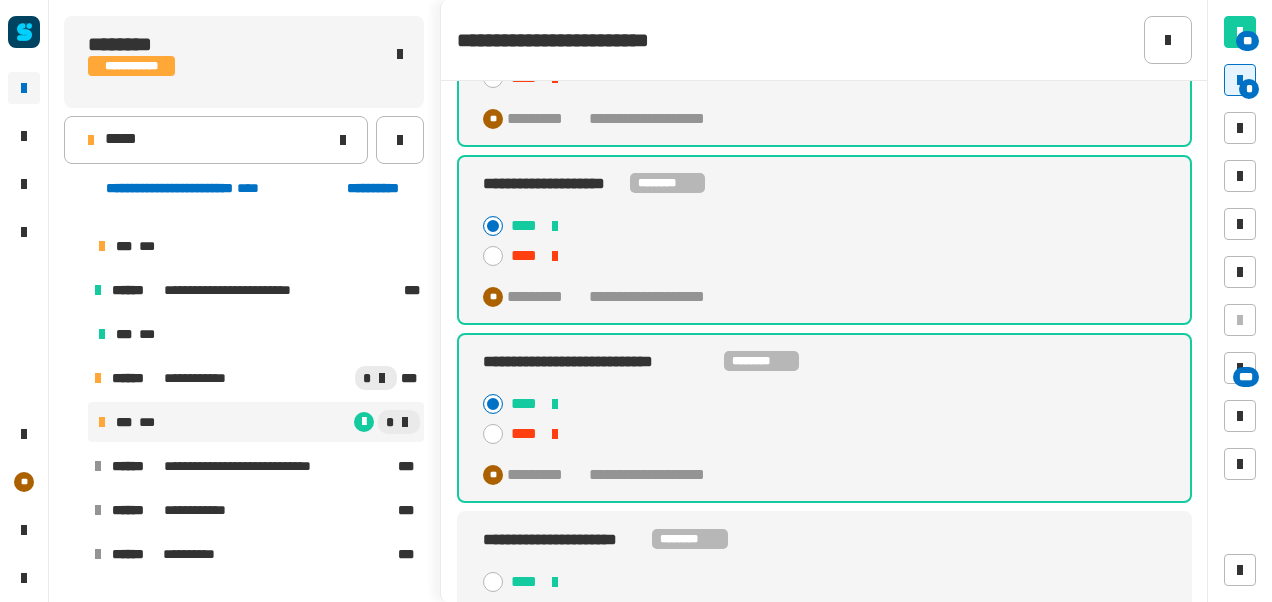 scroll, scrollTop: 162, scrollLeft: 0, axis: vertical 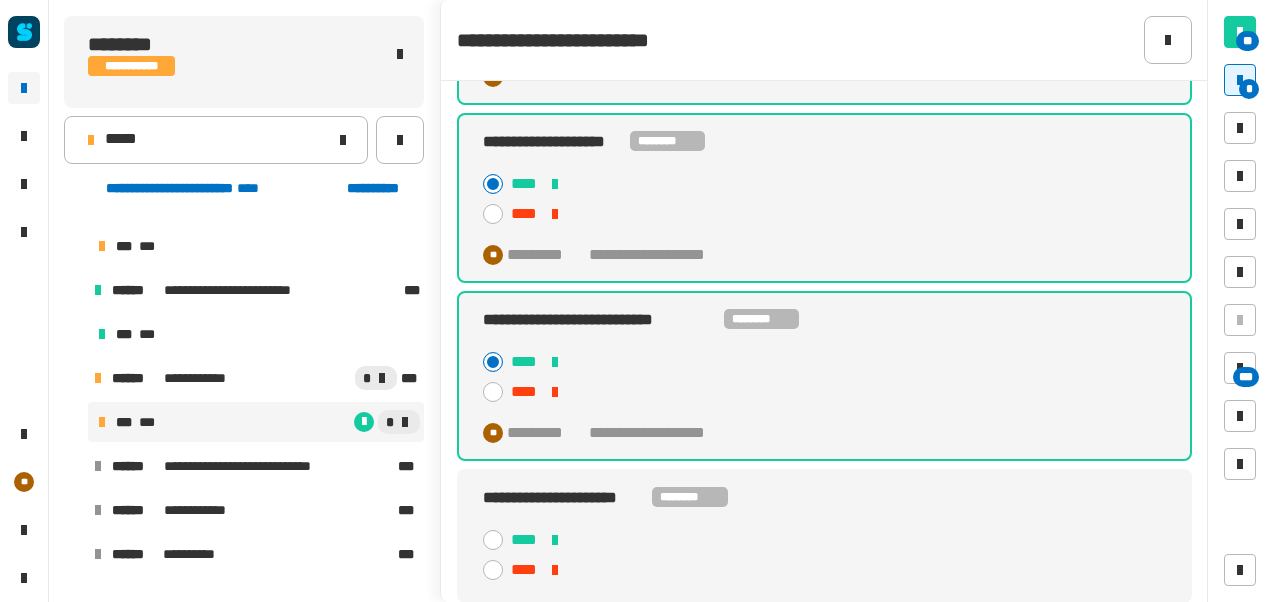 click on "****" 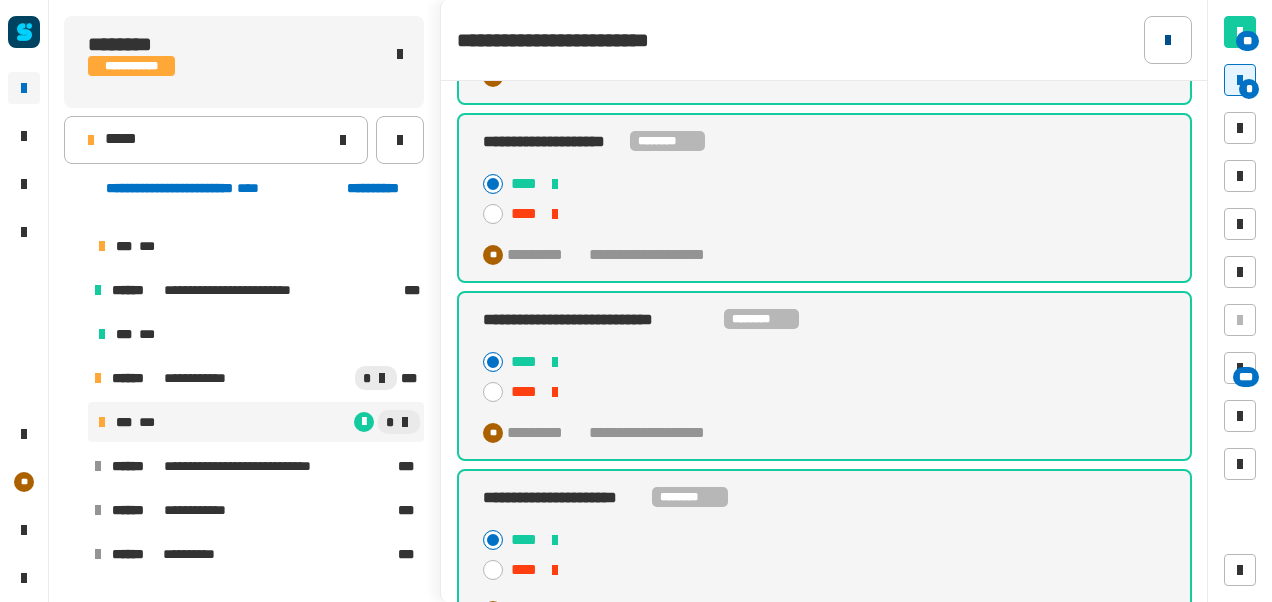 click 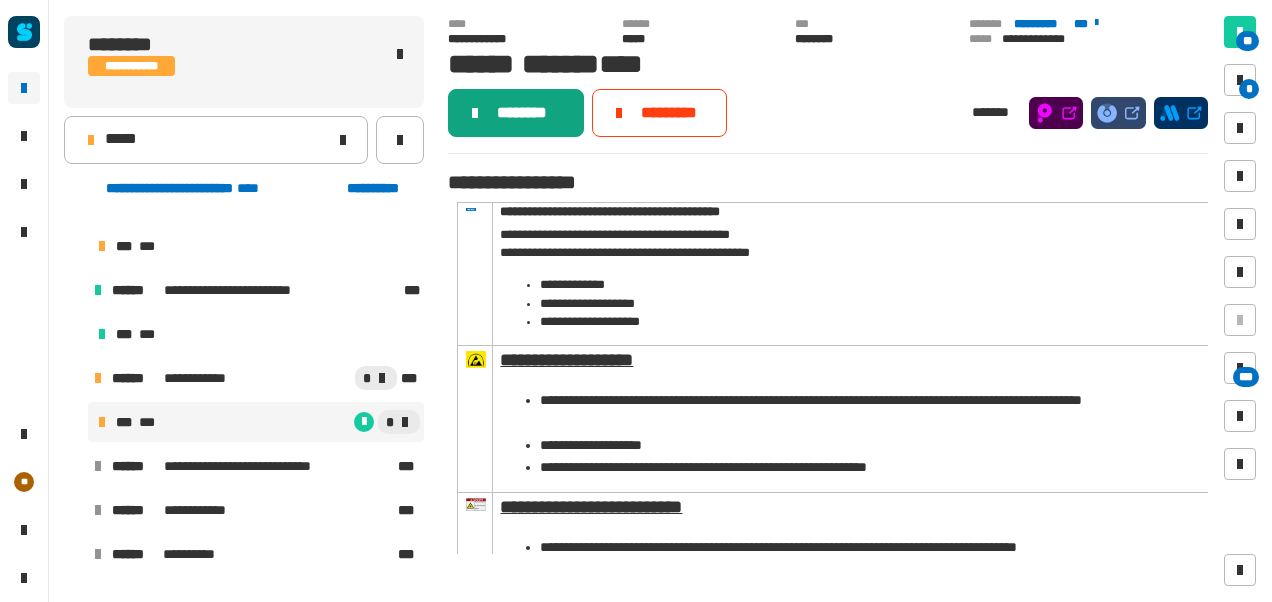 click on "********" 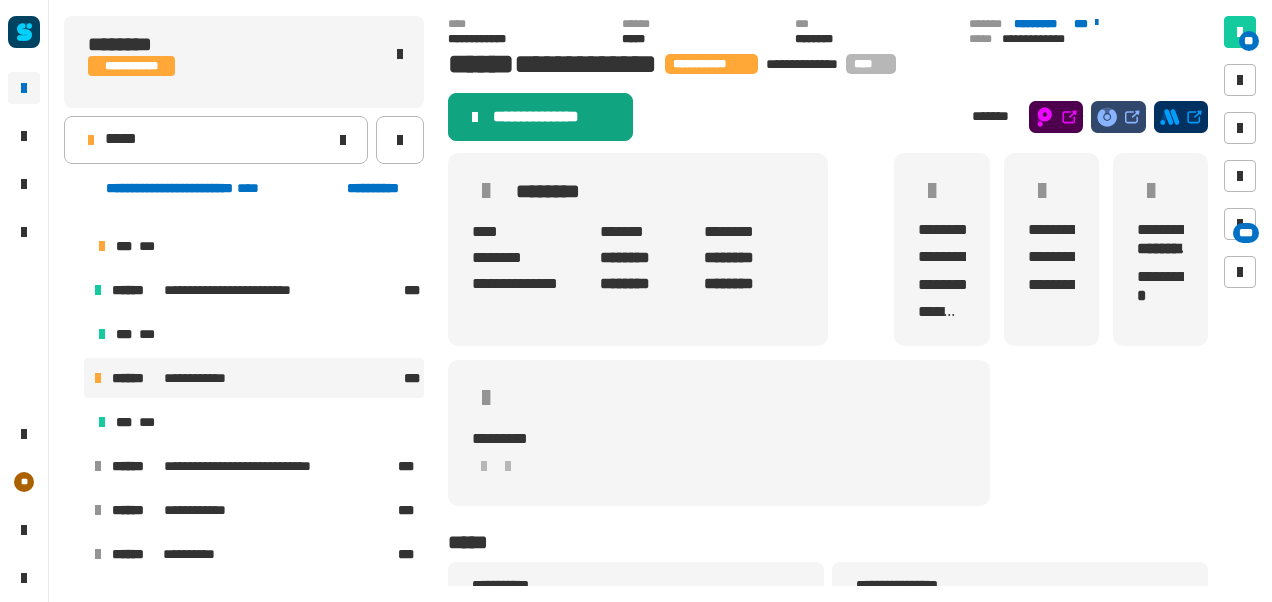 click on "**********" 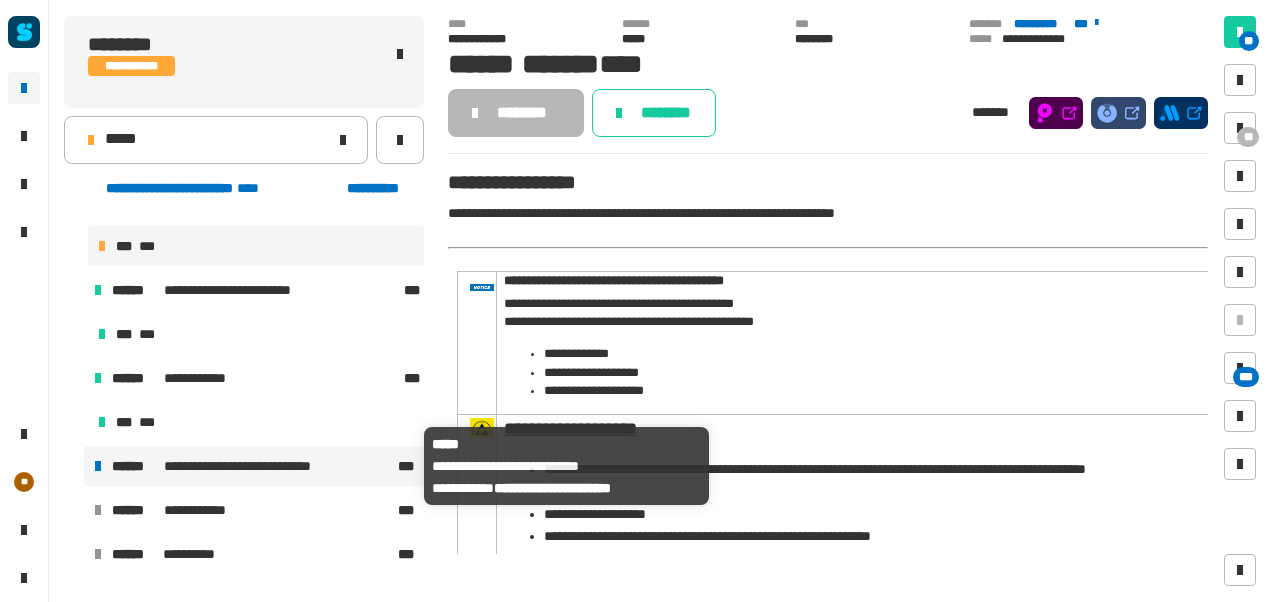 click on "**********" at bounding box center (255, 466) 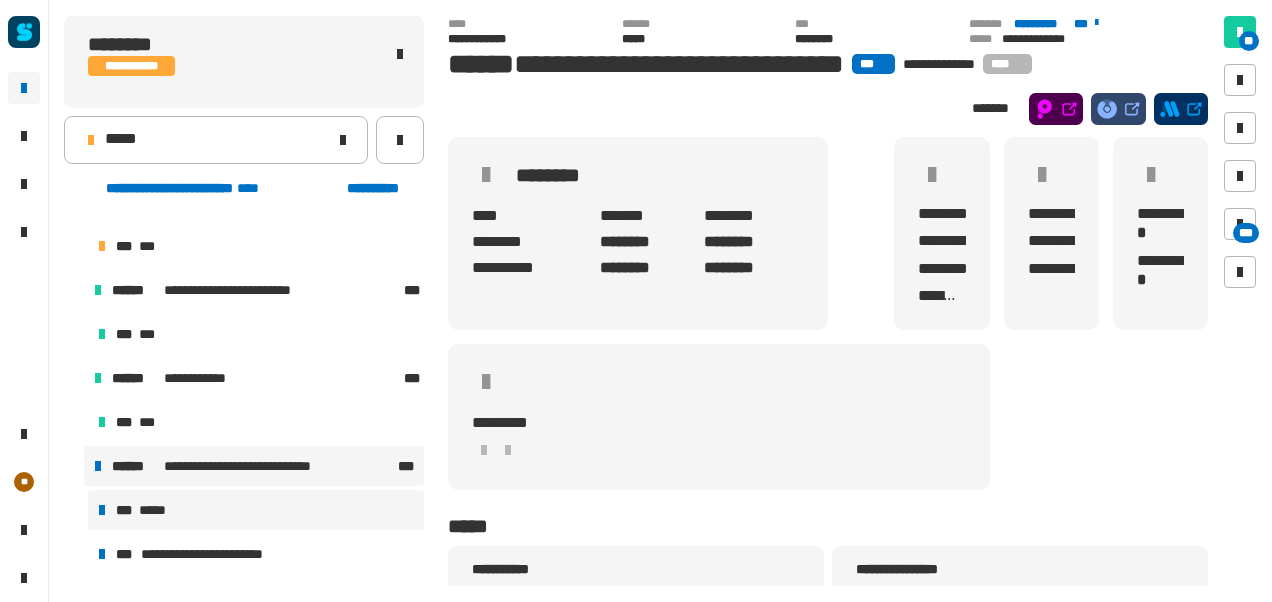 click on "*** *****" at bounding box center (256, 510) 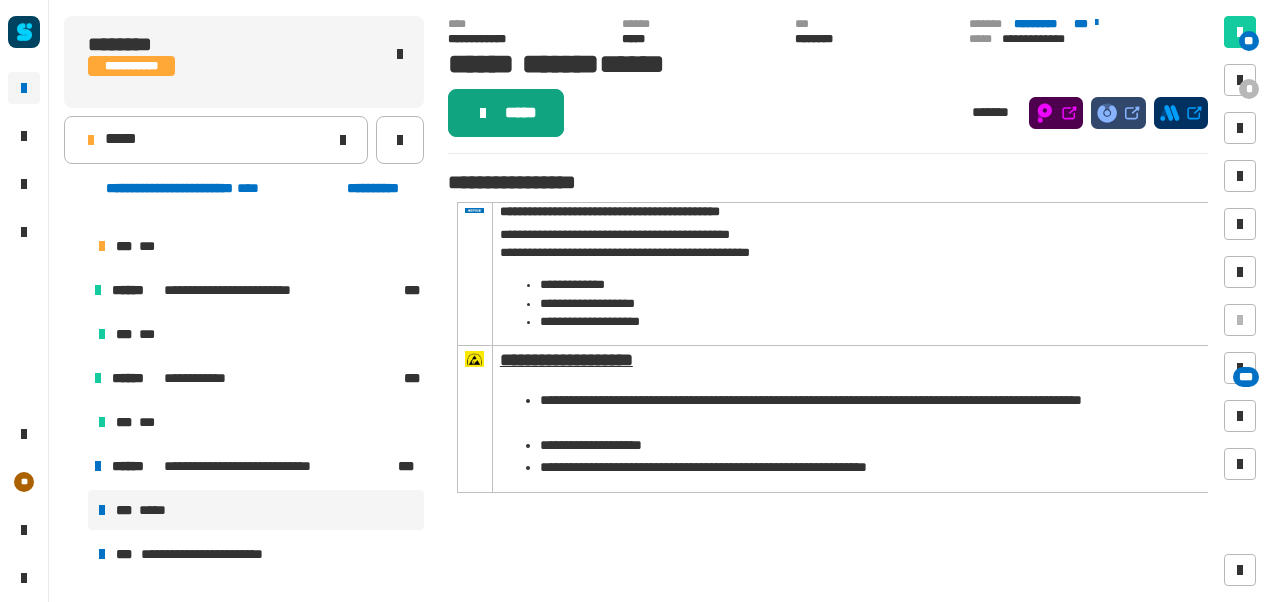 click on "*****" 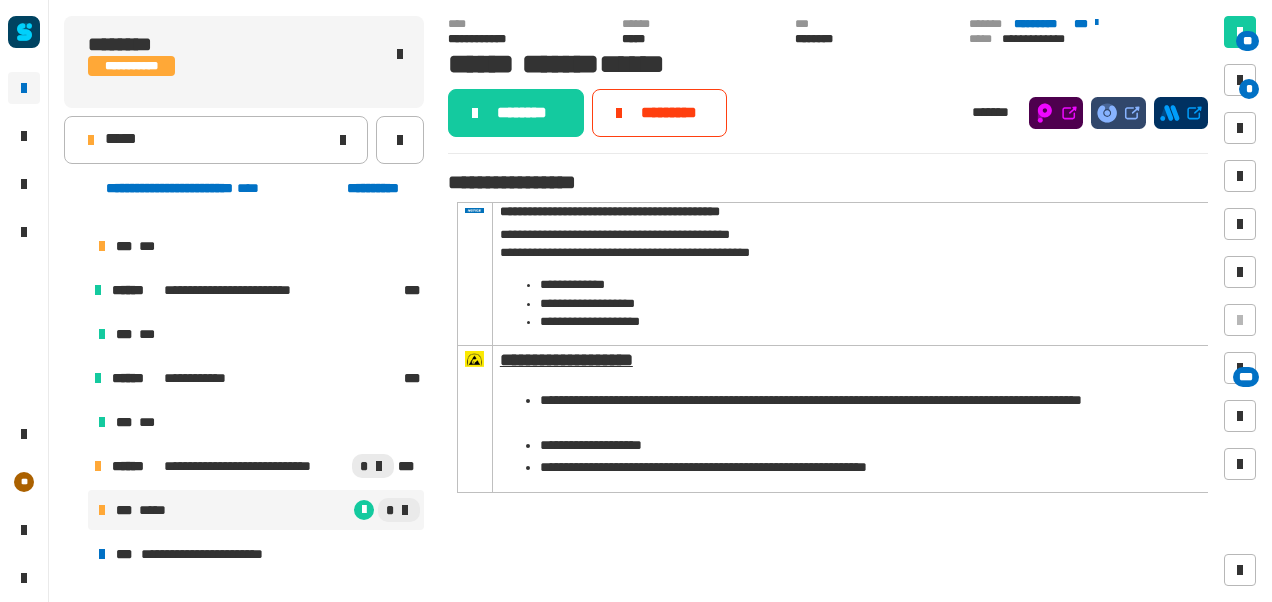 click on "** * ***" 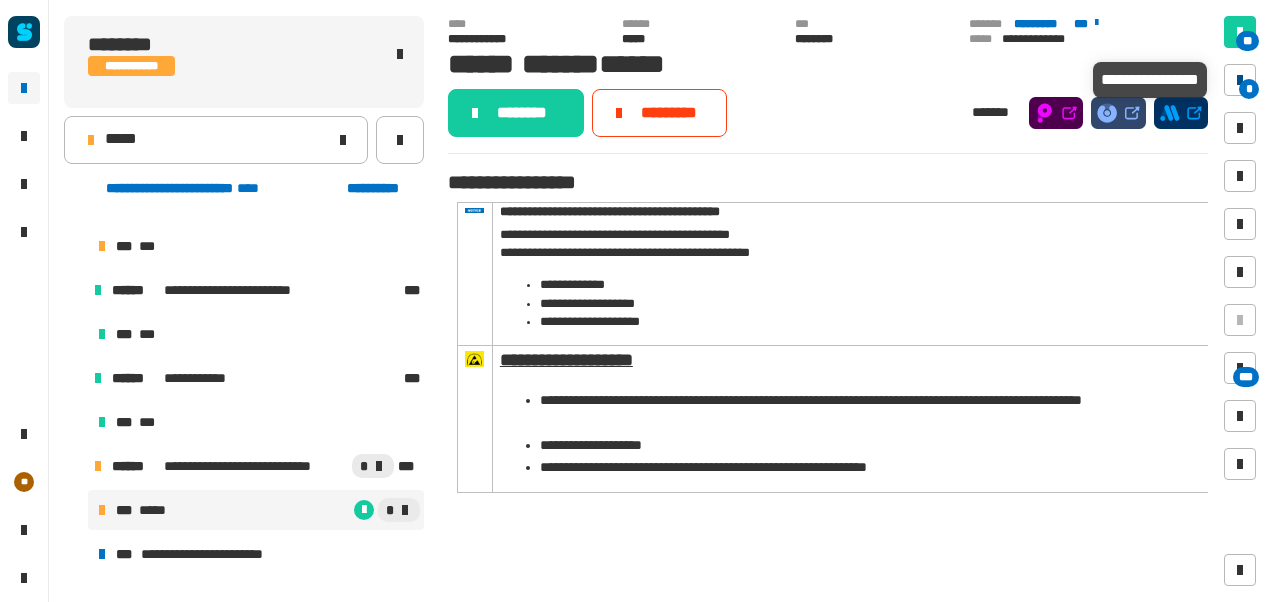 click at bounding box center [1240, 80] 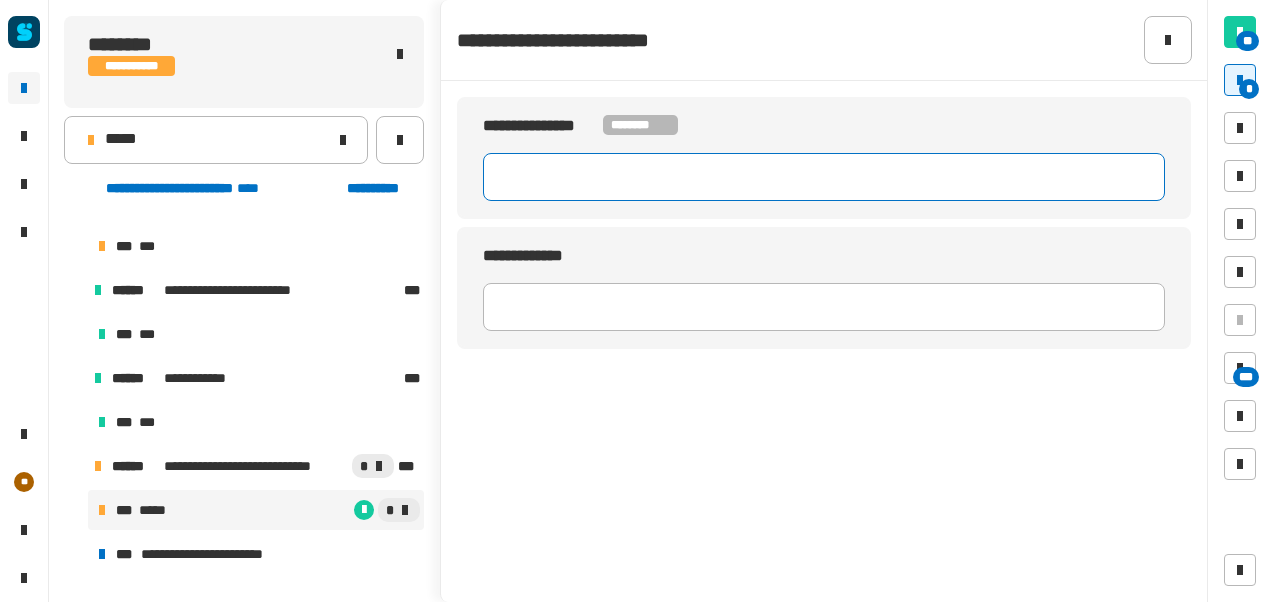 click 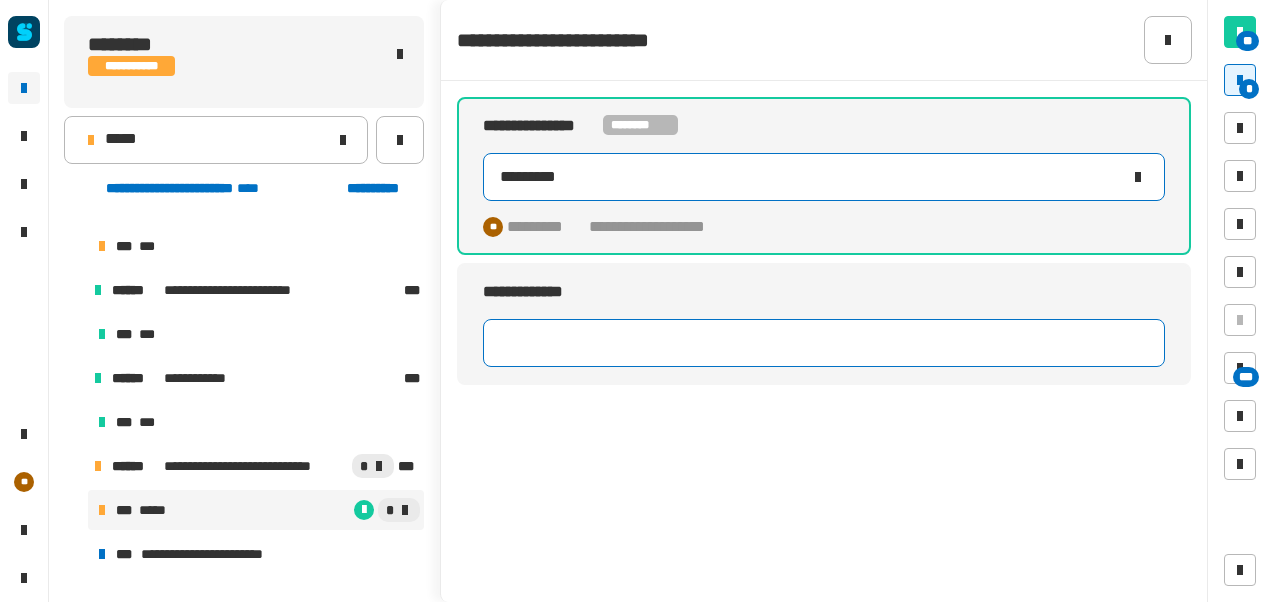 type on "*********" 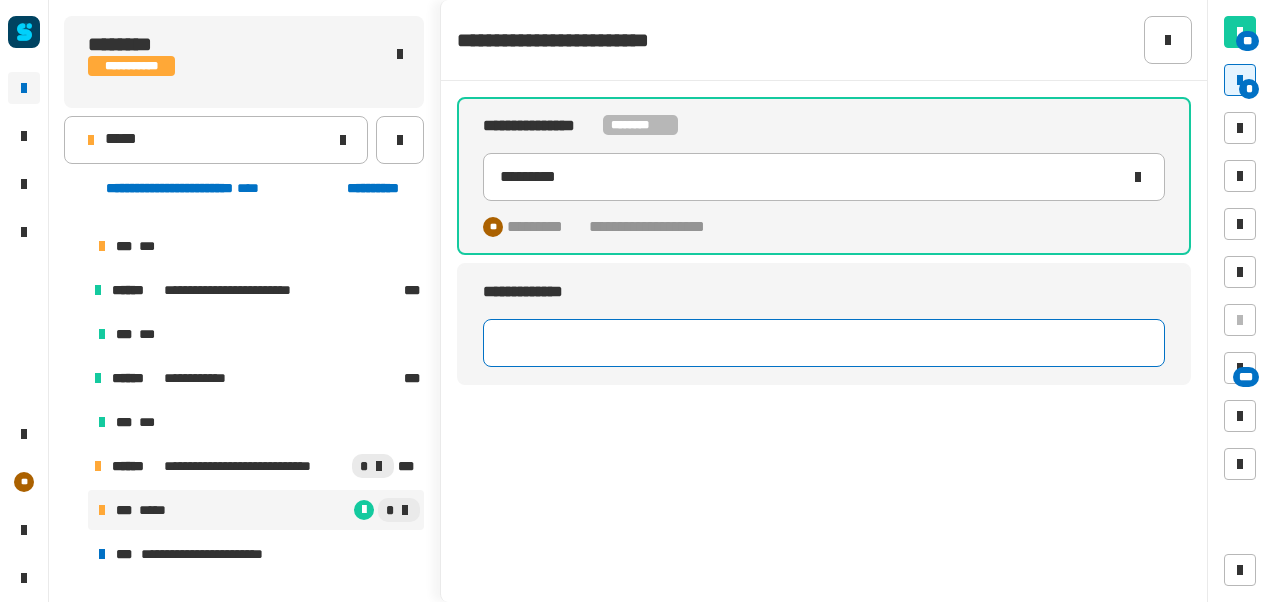 click 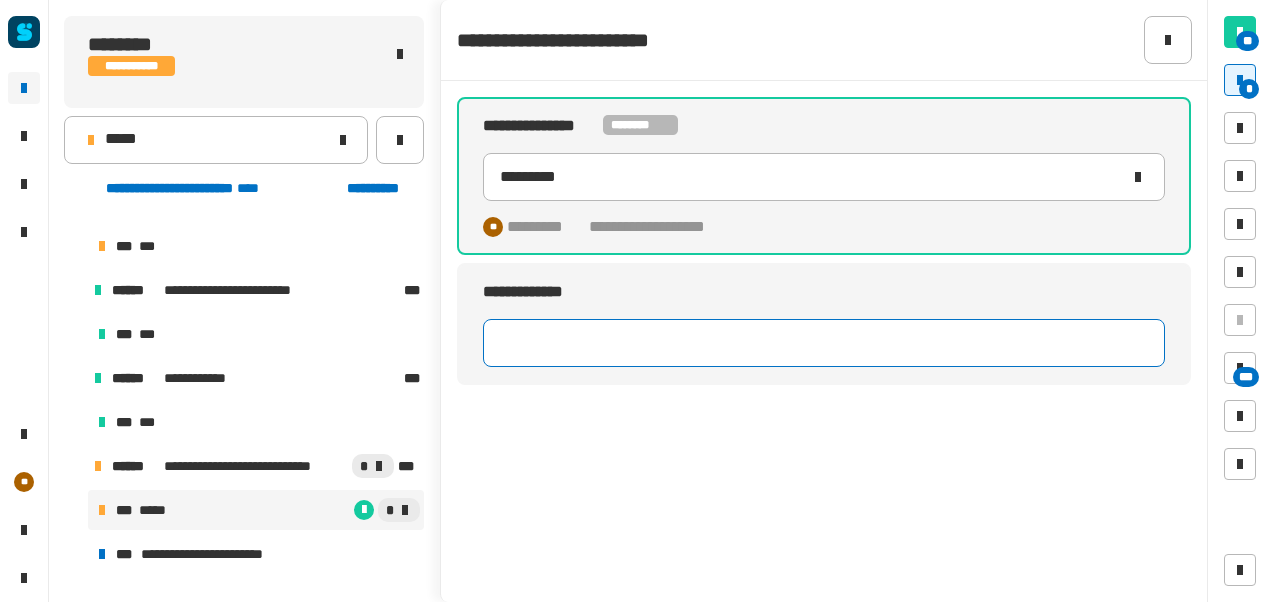 click 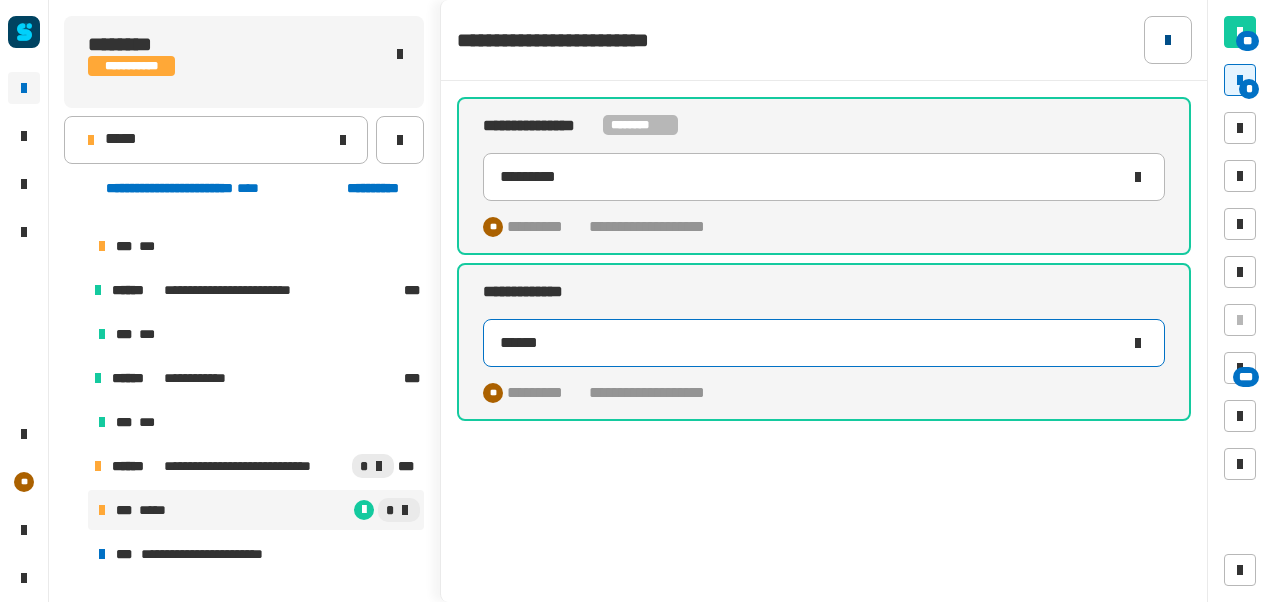 type on "******" 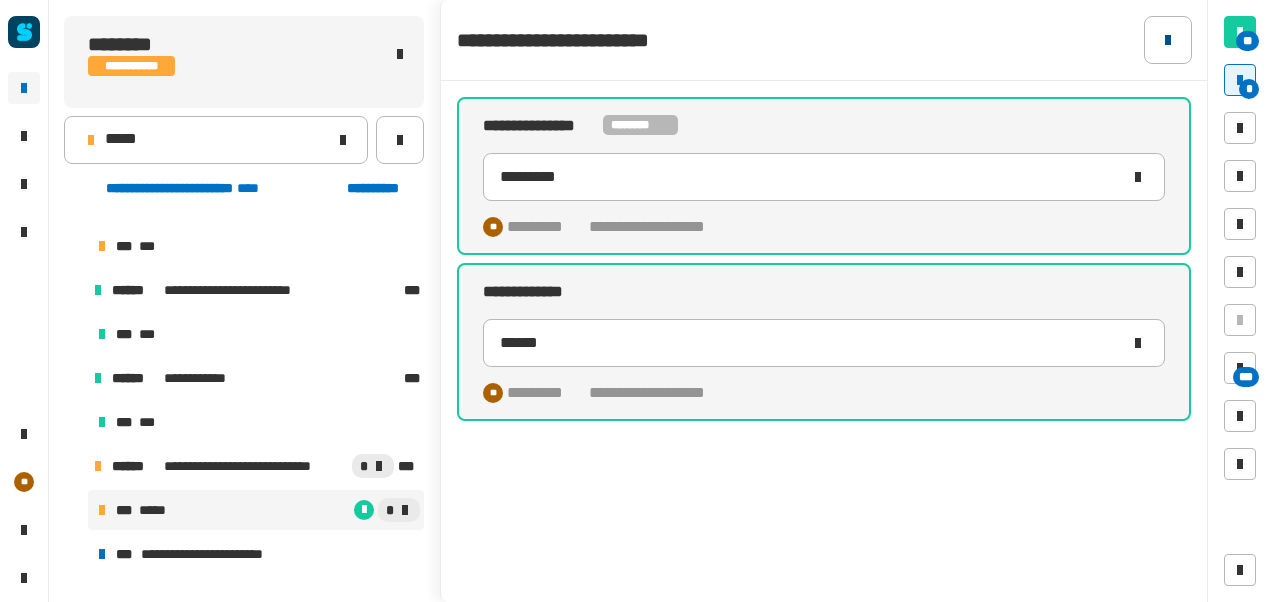 click 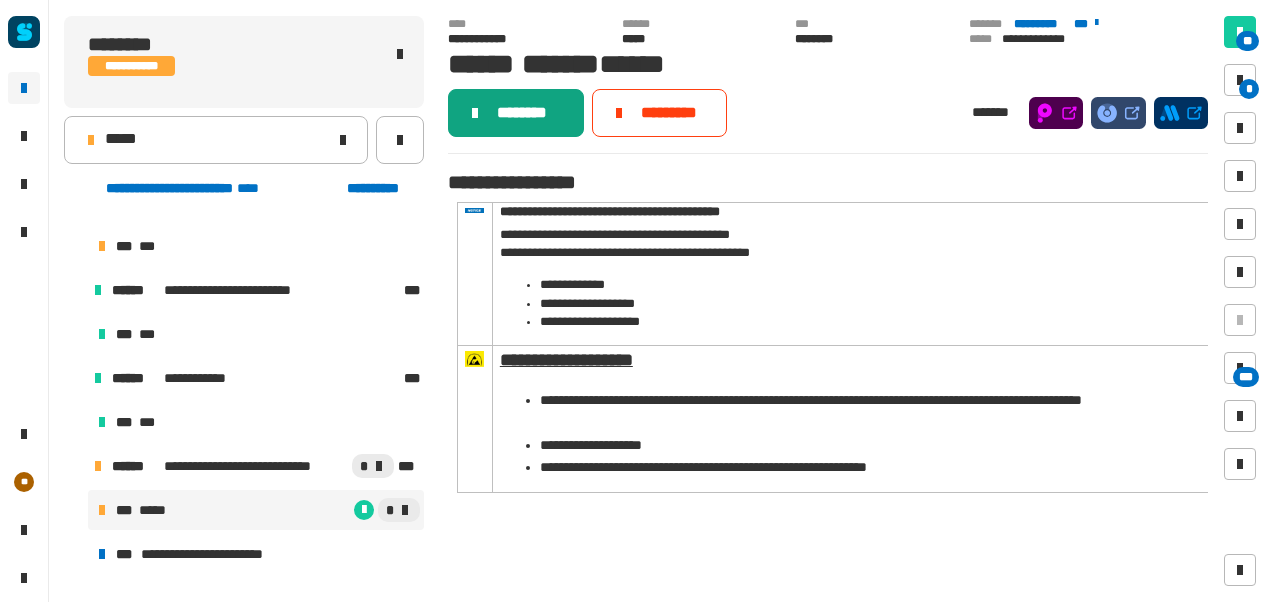 click on "********" 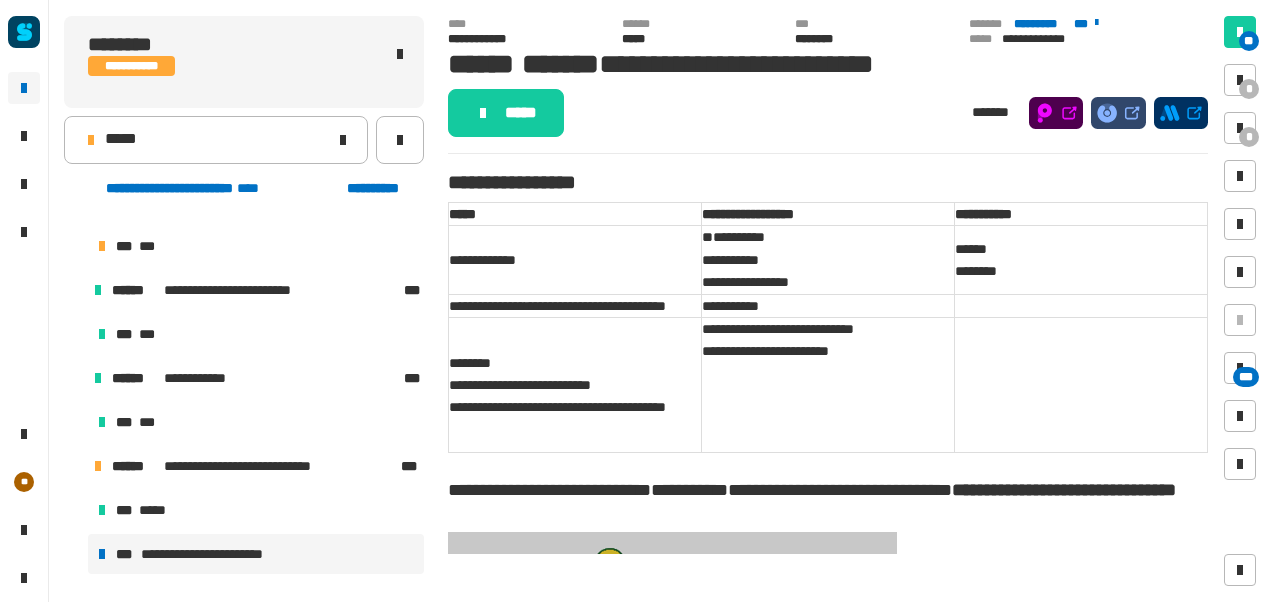 click on "*****" 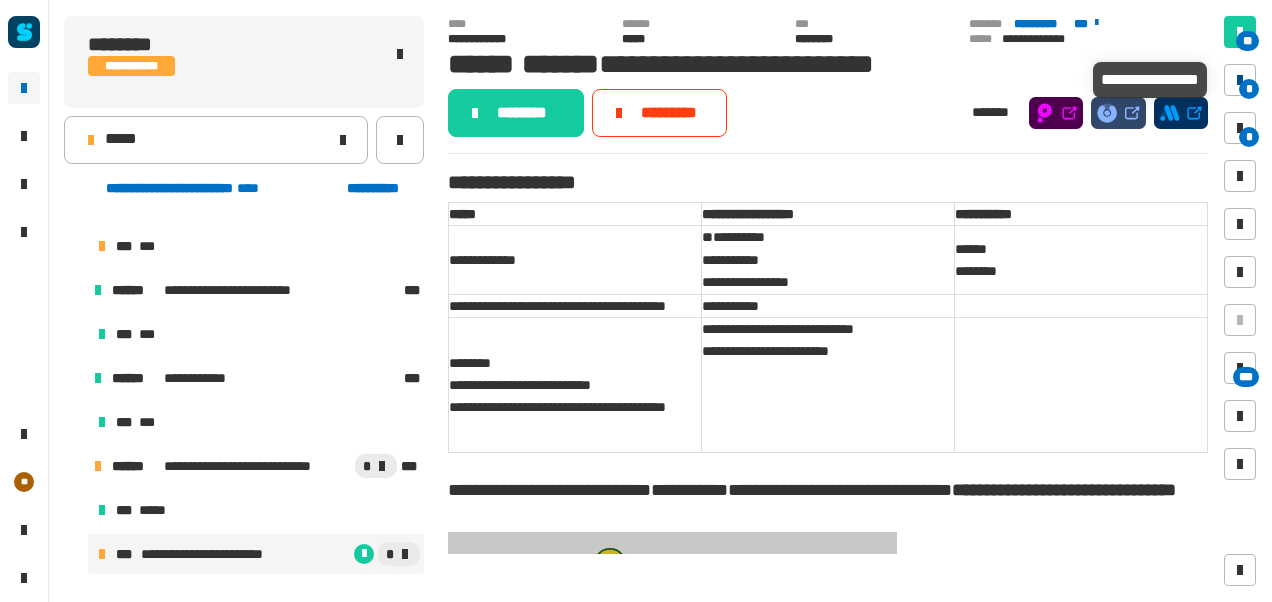 click at bounding box center (1240, 80) 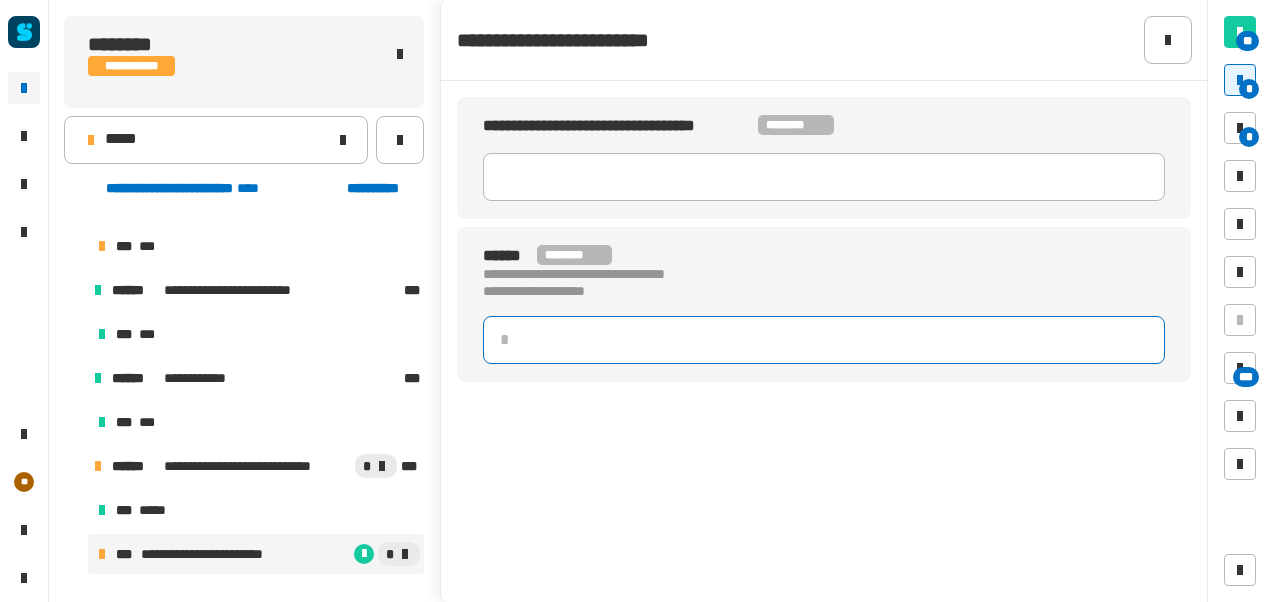click 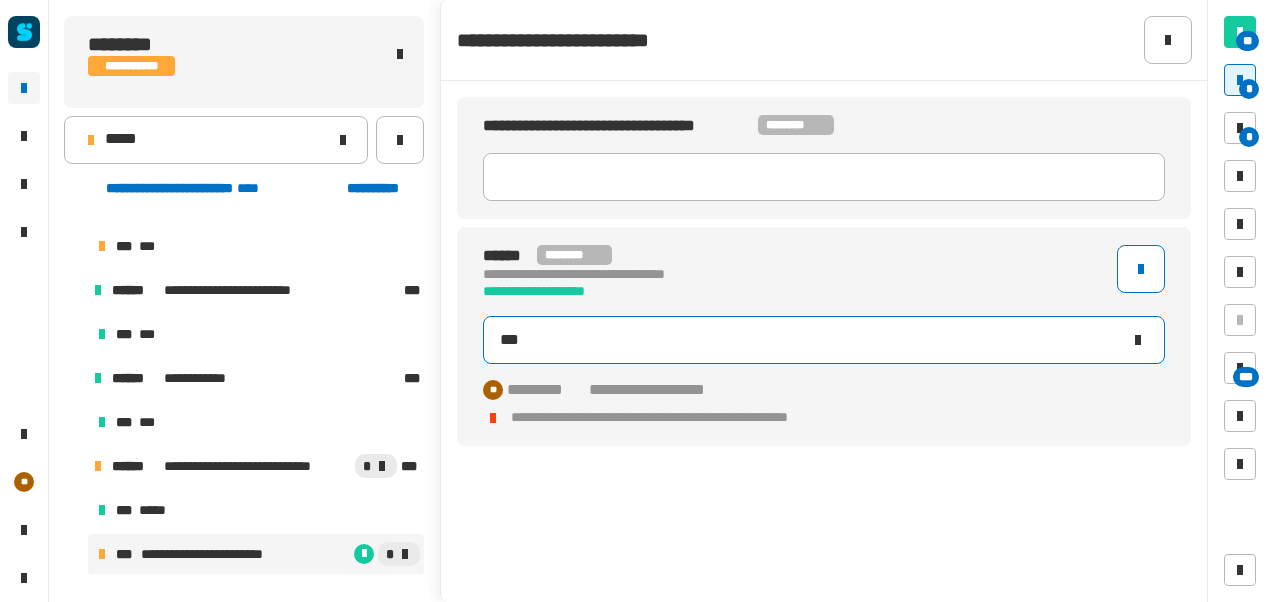 type on "****" 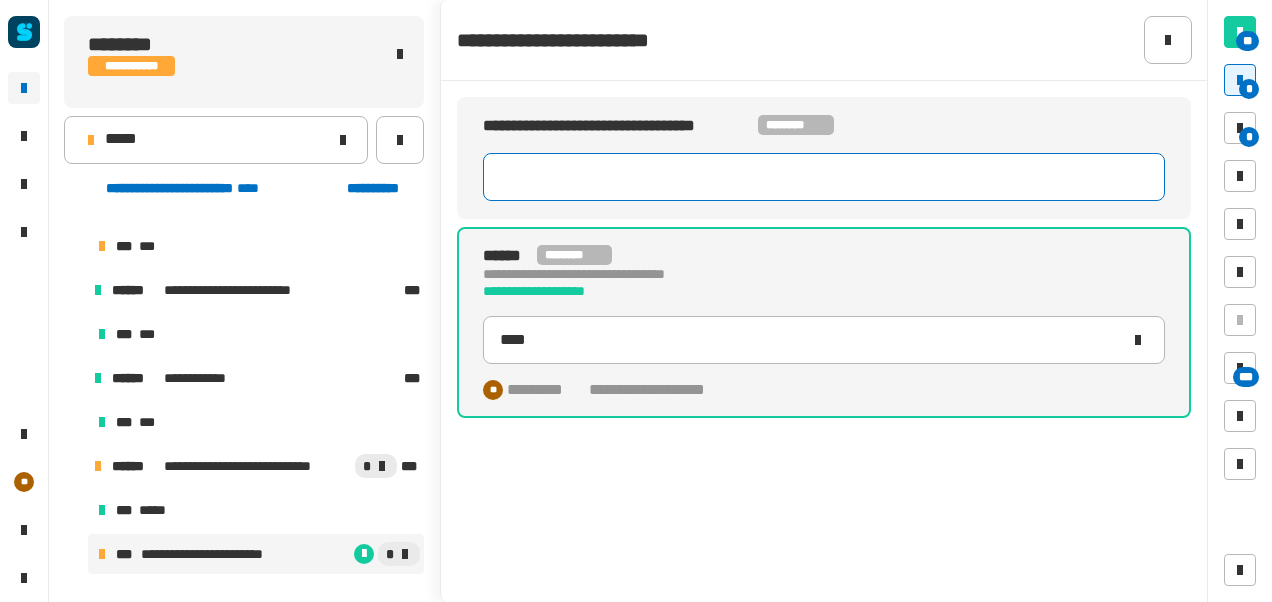 click 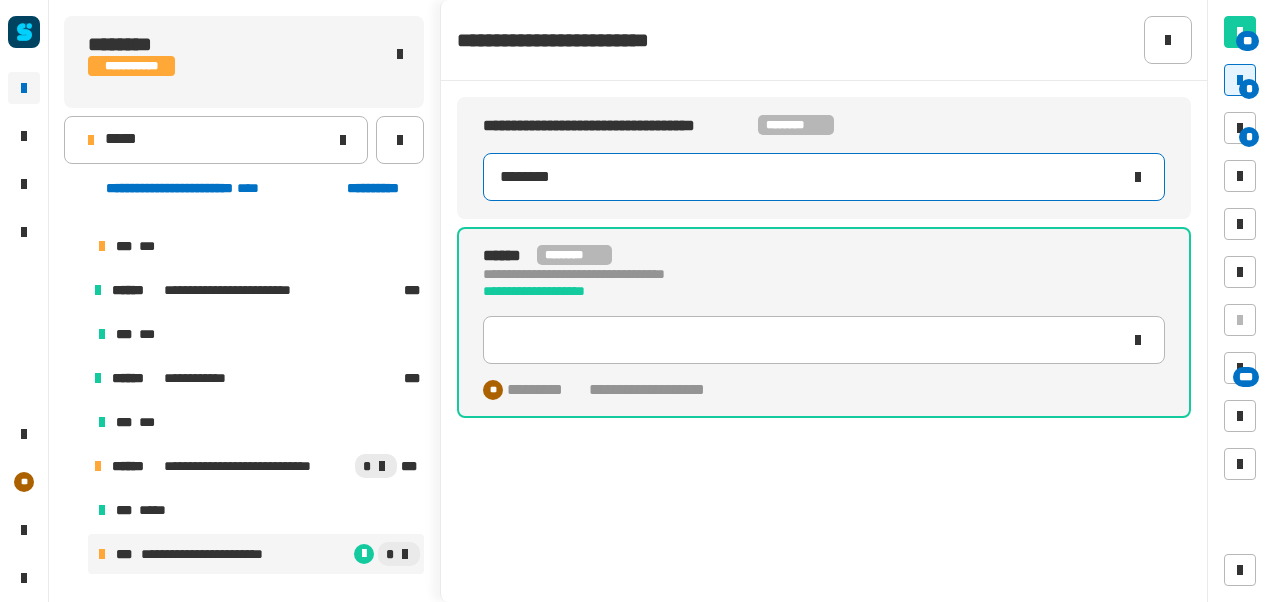 type on "***" 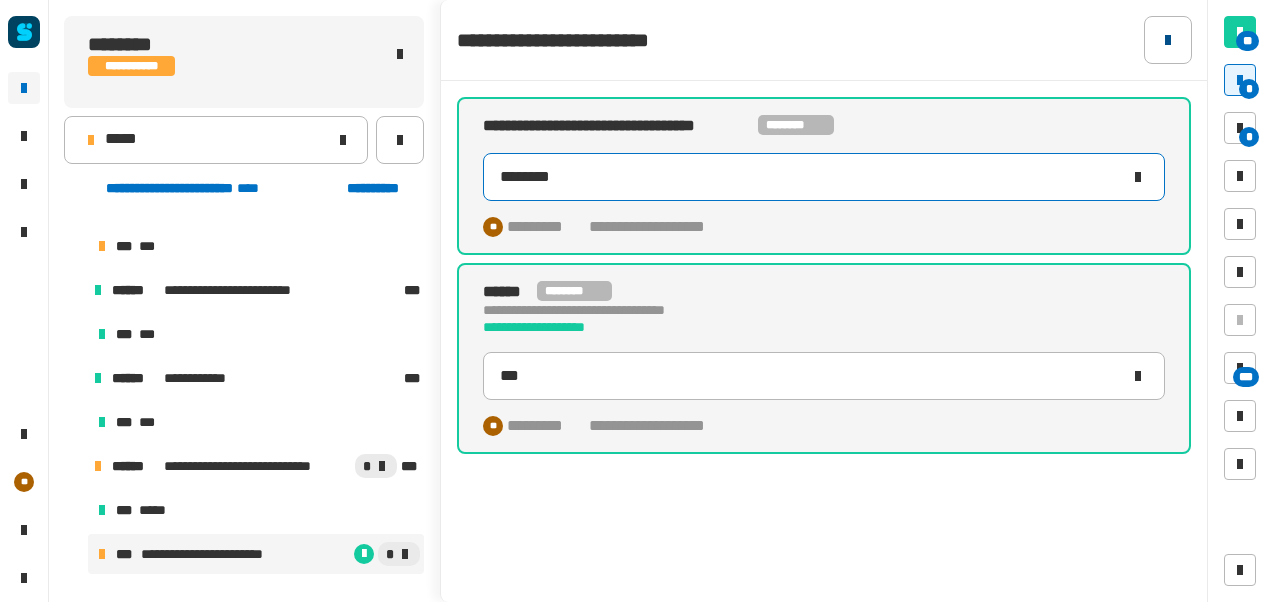 type on "********" 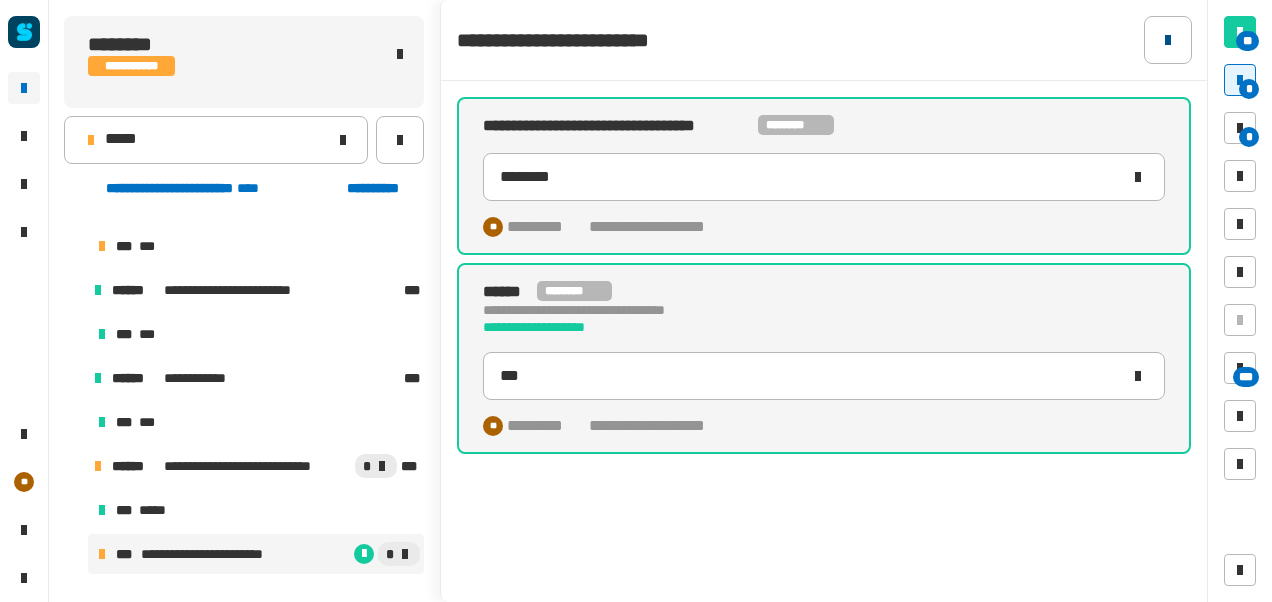 click 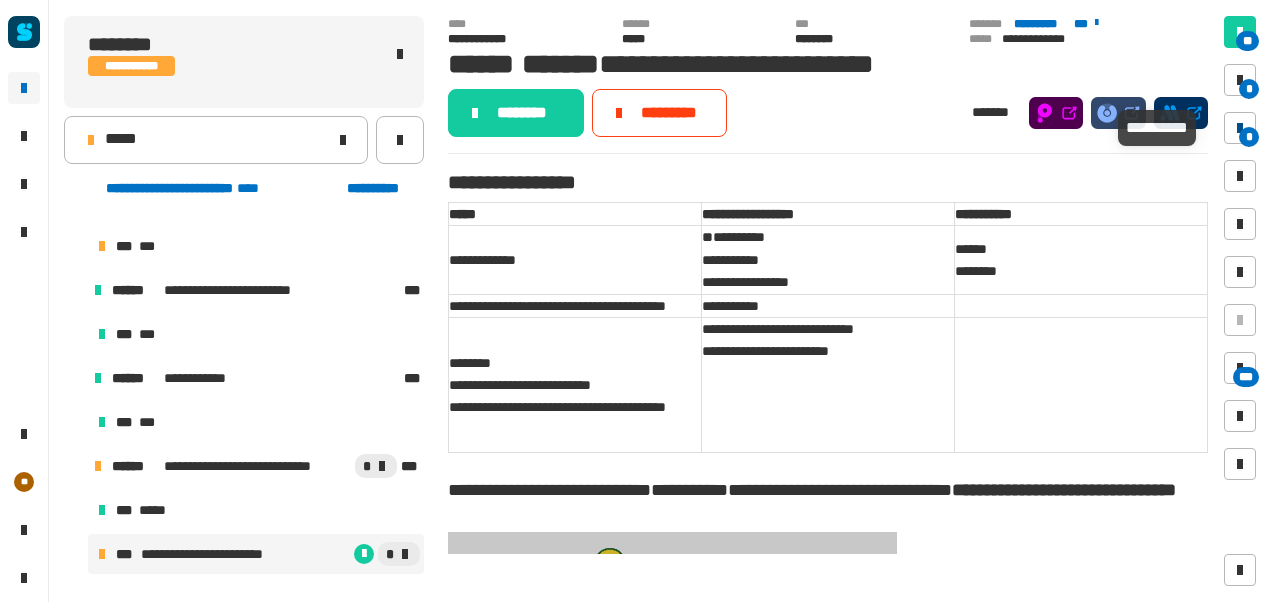 click at bounding box center (1240, 128) 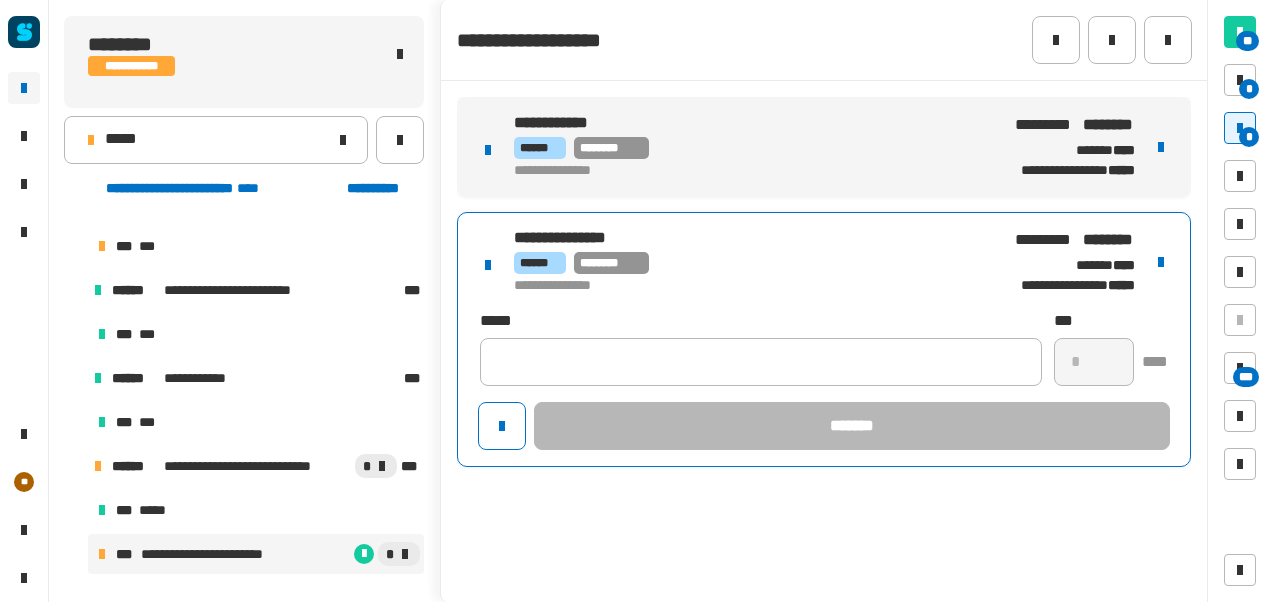 click on "**********" at bounding box center (746, 238) 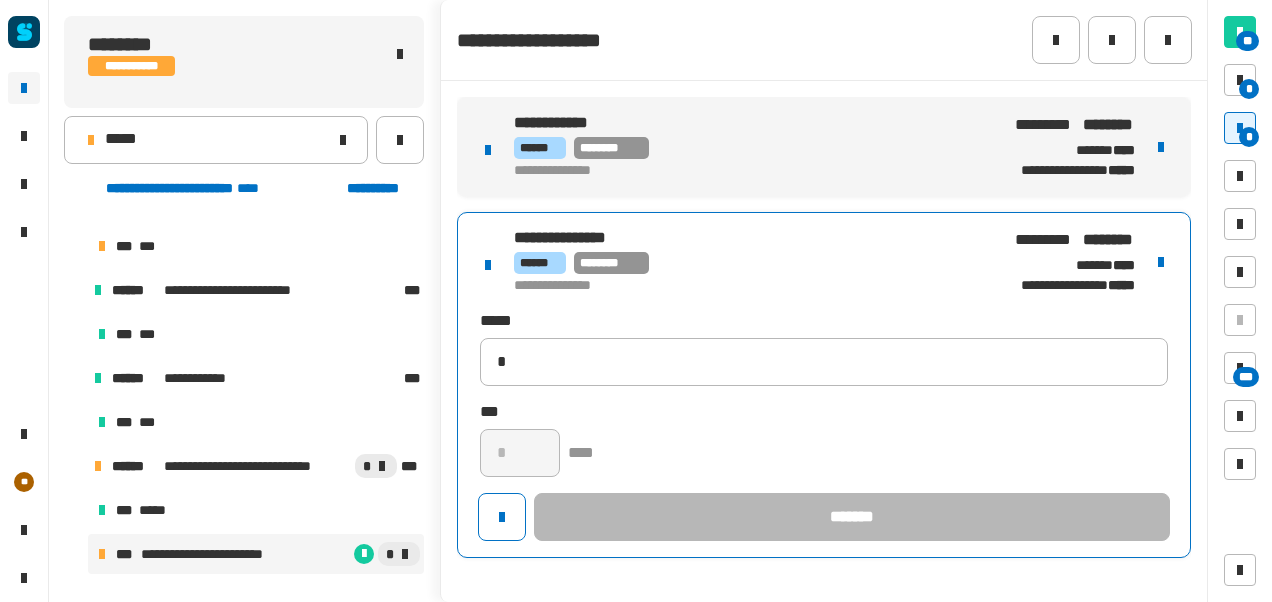 type 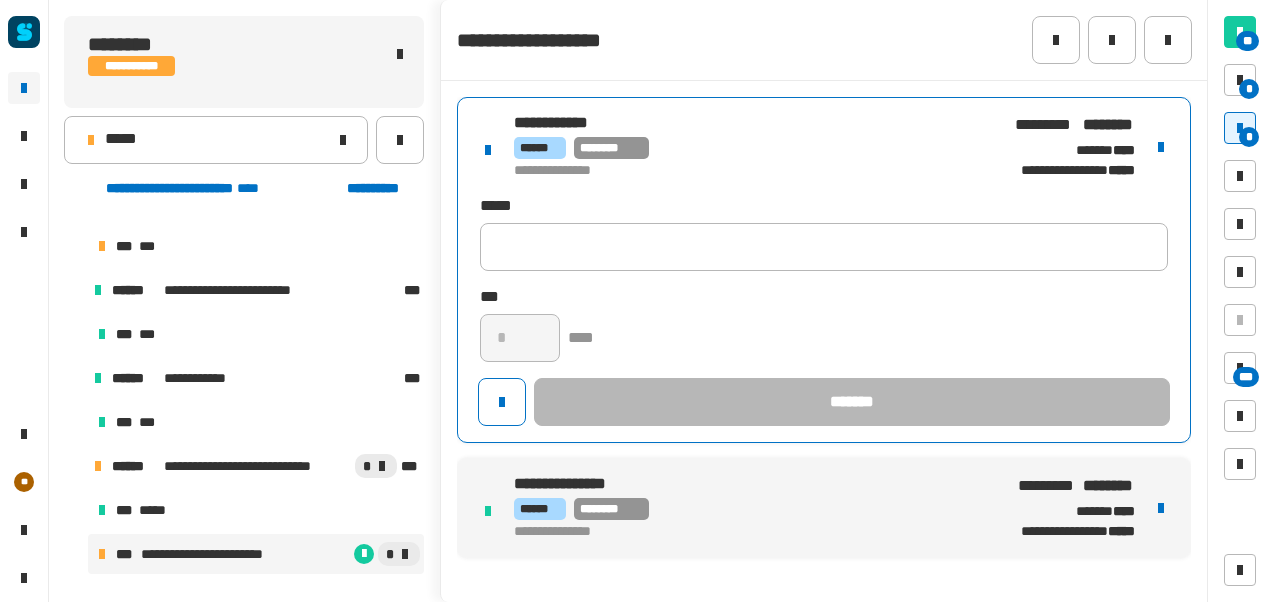 click on "**********" at bounding box center (746, 147) 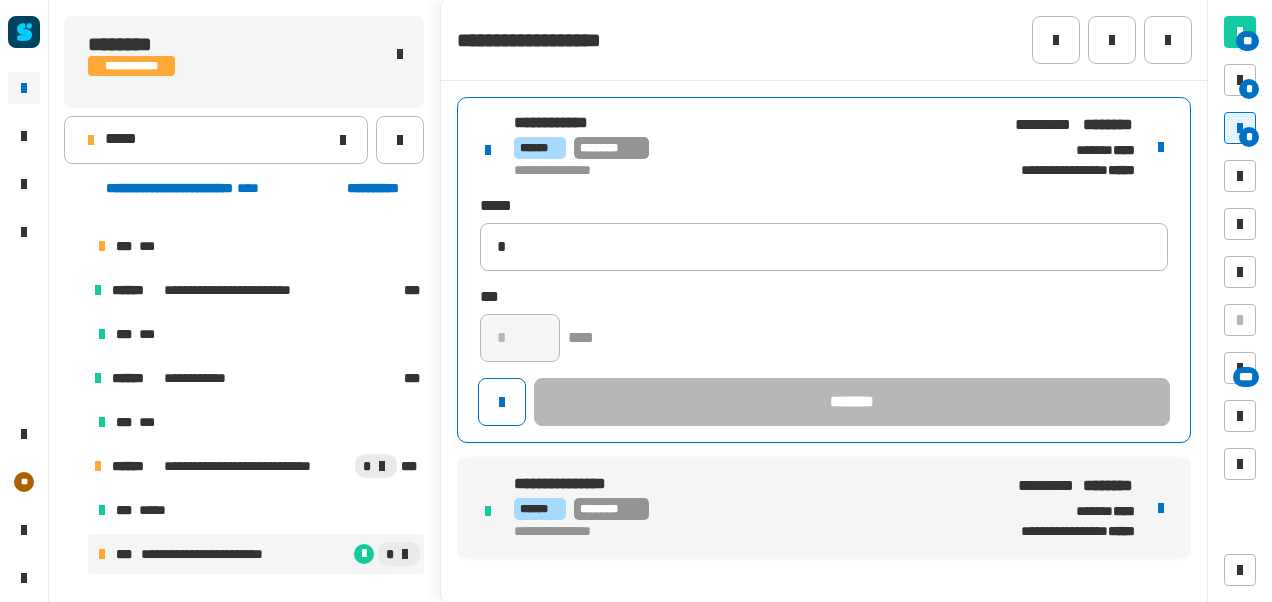 type 